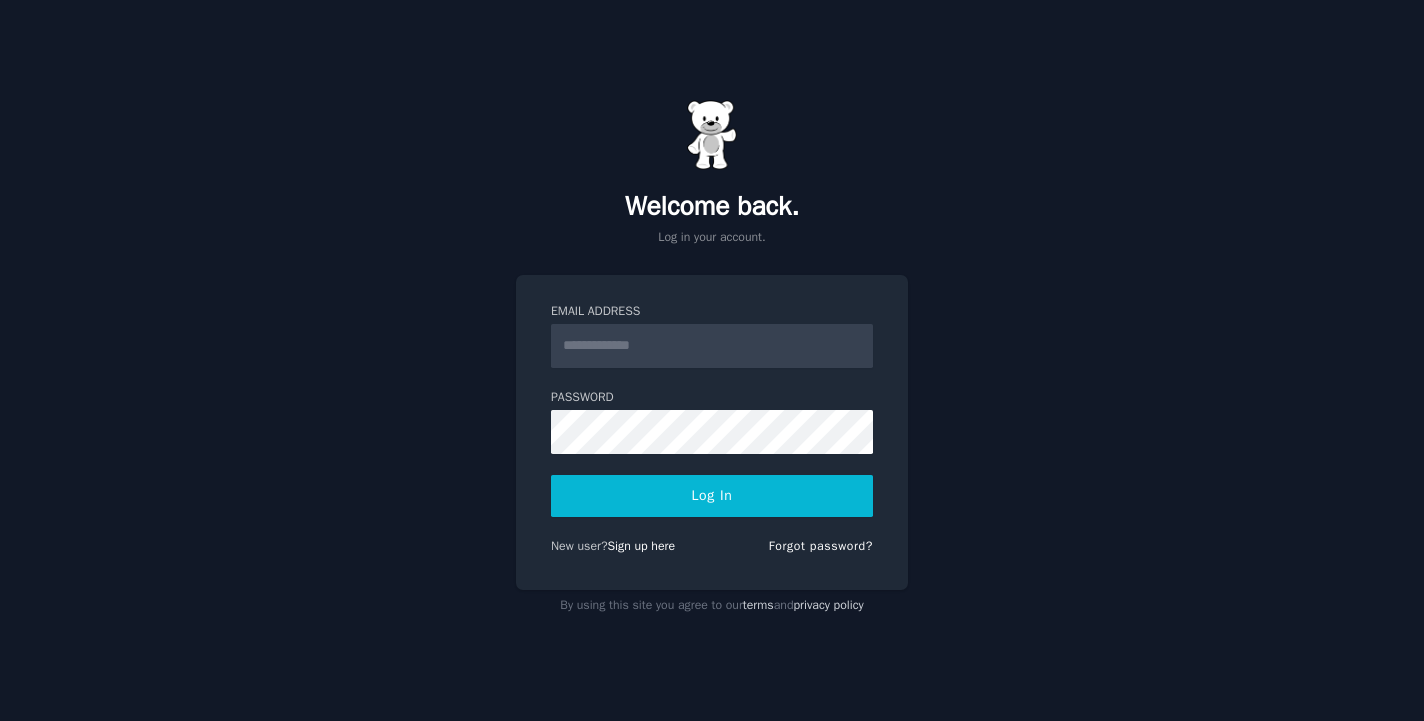 scroll, scrollTop: 0, scrollLeft: 0, axis: both 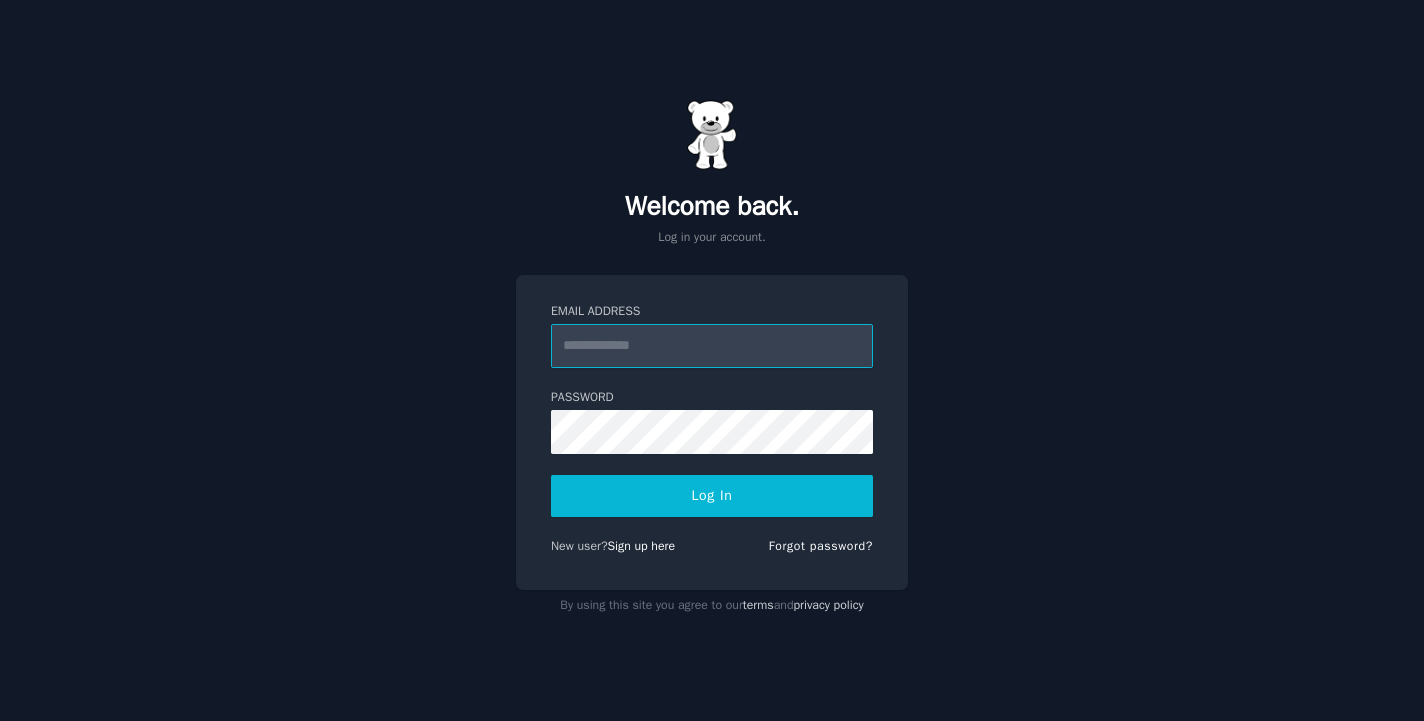 click on "Email Address" at bounding box center (712, 346) 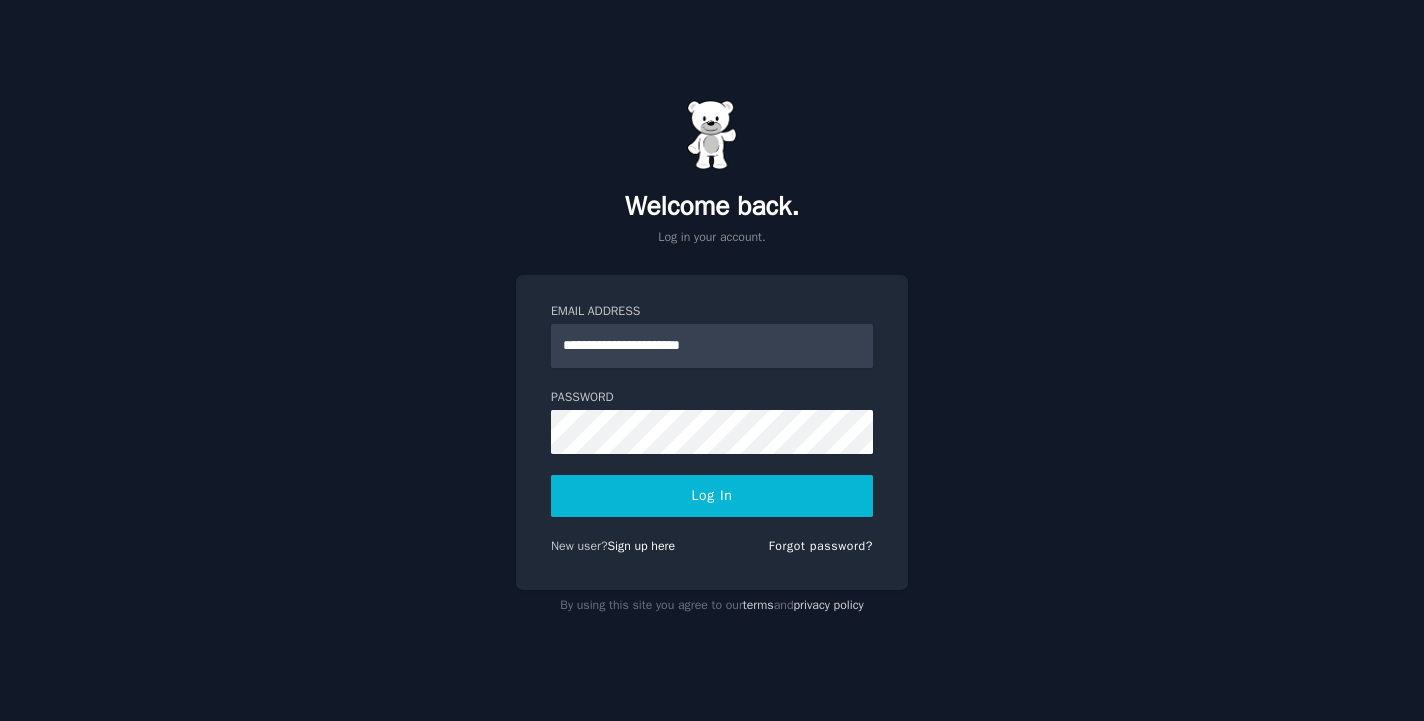 click on "**********" at bounding box center (712, 433) 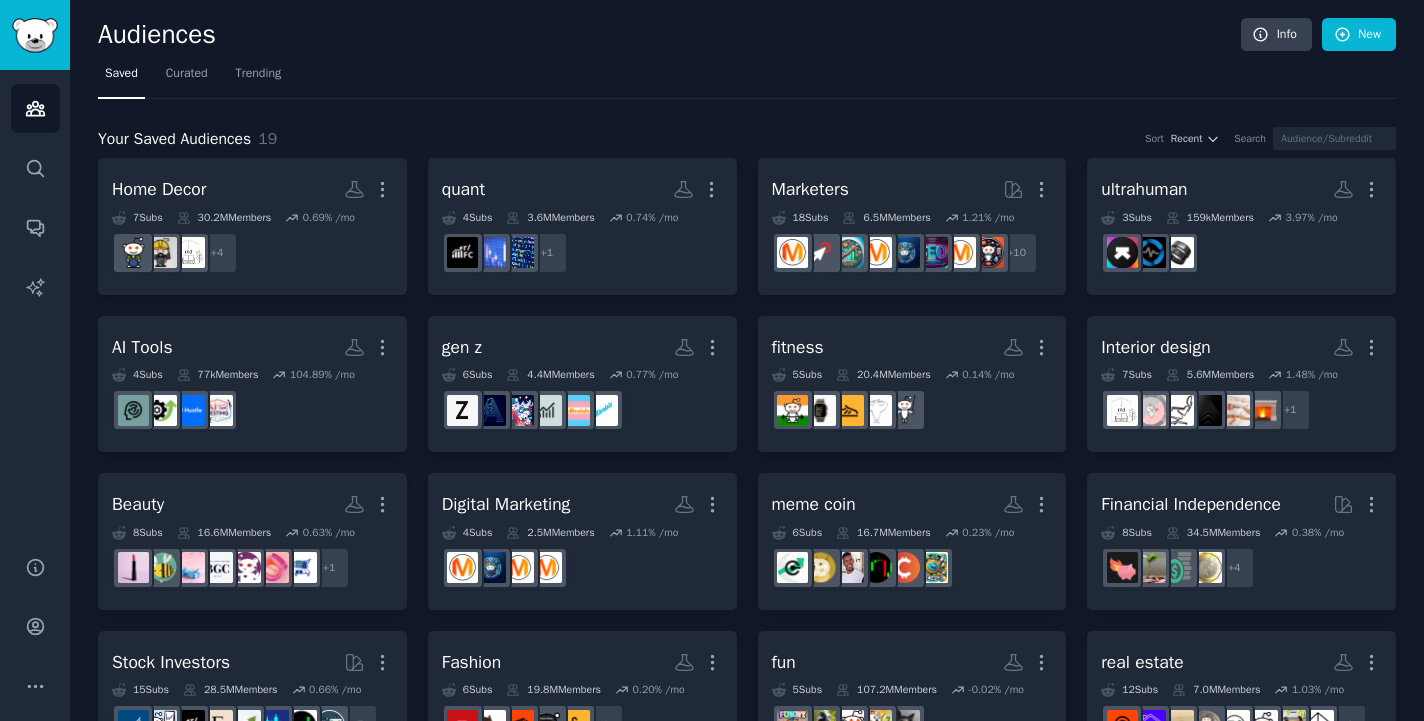 scroll, scrollTop: 0, scrollLeft: 0, axis: both 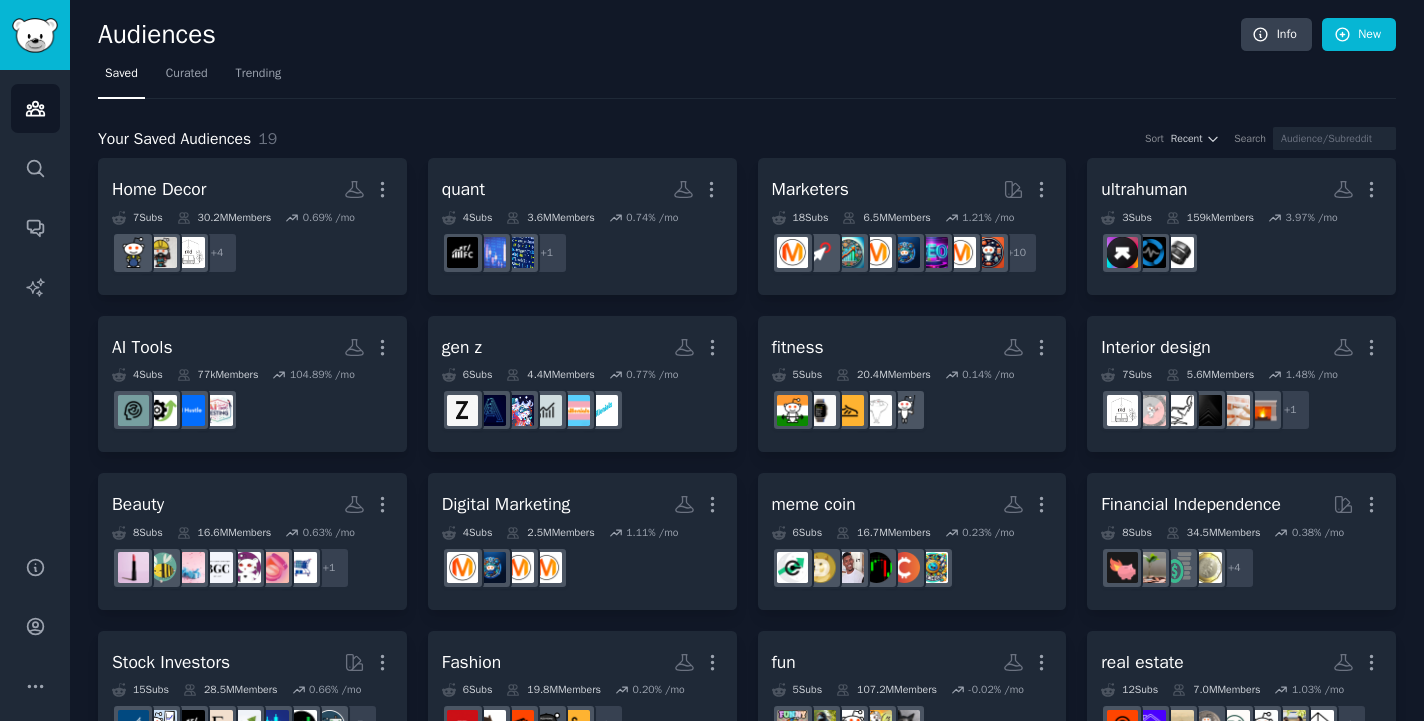 click on "Your Saved Audiences 19 Sort Recent Search Home Decor More 7 Sub s 30.2M Members 0.69 % /mo + 4 quant More 4 Sub s 3.6M Members 0.74 % /mo + 1 Marketers More 18 Sub s 6.5M Members 1.21 % /mo + 10 ultrahuman More 3 Sub s 159k Members 3.97 % /mo AI Tools More 4 Sub s 77k Members 104.89 % /mo gen z More 6 Sub s 4.4M Members 0.77 % /mo fitness More 5 Sub s 20.4M Members 0.14 % /mo Interior design More 7 Sub s 5.6M Members 1.48 % /mo + 1 Beauty More 8 Sub s 16.6M Members 0.63 % /mo + 1 Digital Marketing More 4 Sub s 2.5M Members 1.11 % /mo meme coin More 6 Sub s 16.7M Members 0.23 % /mo Financial Independence More 8 Sub s 34.5M Members 0.38 % /mo + 4 Stock Investors More 15 Sub s 28.5M Members 0.66 % /mo + 7 Fashion More 6 Sub s 19.8M Members 0.20 % /mo + 1 fun More 5 Sub s 107.2M Members -0.02 % /mo real estate More 12 Sub s 7.0M Members 1.03 % /mo + 4 product More 4 Sub s 5.2M Members 0.14 % /mo + 1 Startup Founders More 16 Sub s 13.6M Members 1.49 % /mo + 8 Data Scientists 13" at bounding box center (747, 512) 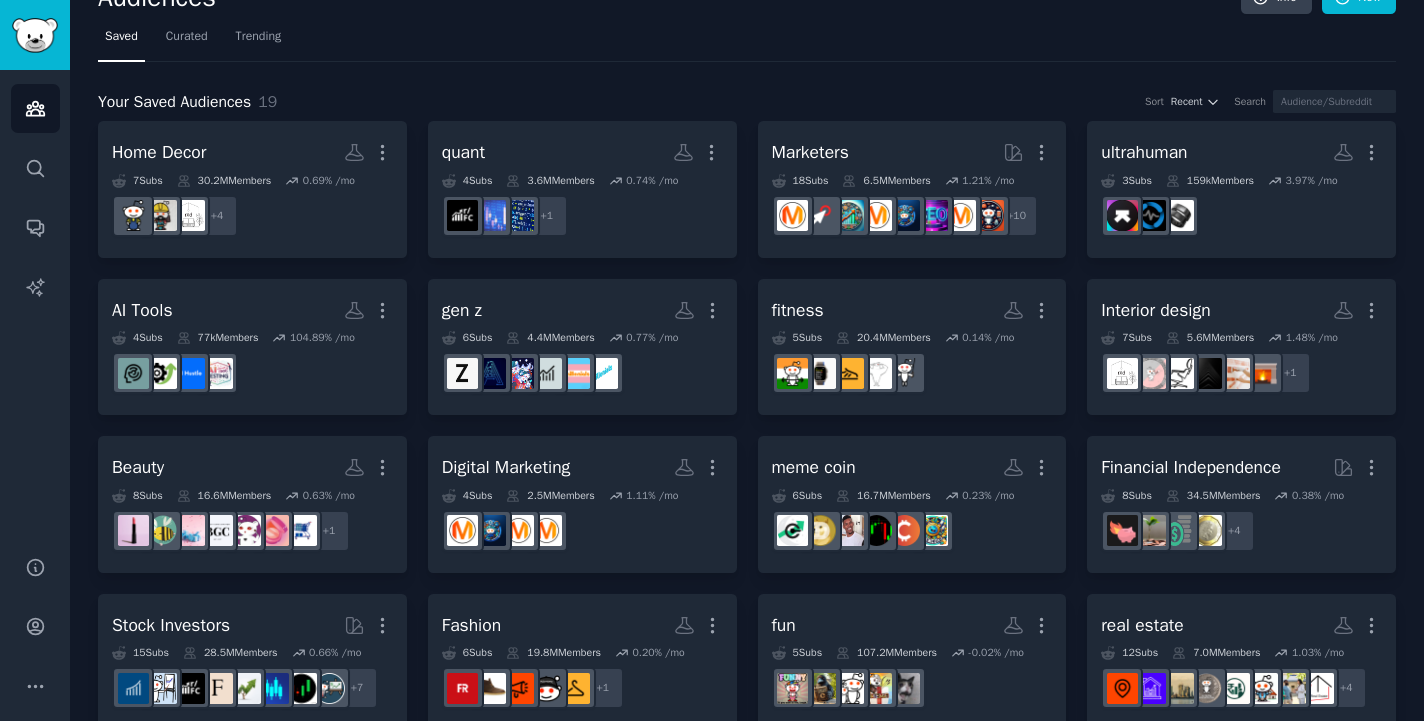 scroll, scrollTop: 39, scrollLeft: 0, axis: vertical 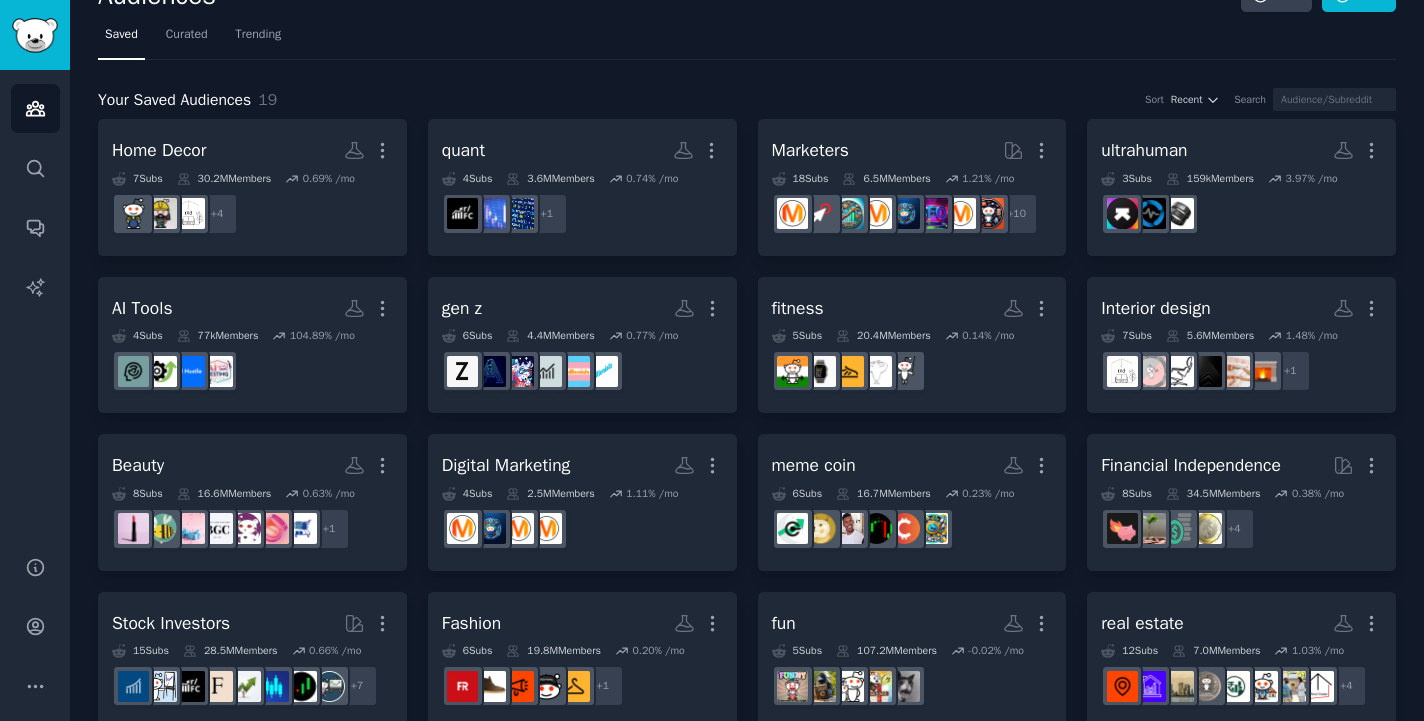click on "Your Saved Audiences 19 Sort Recent Search" at bounding box center (747, 100) 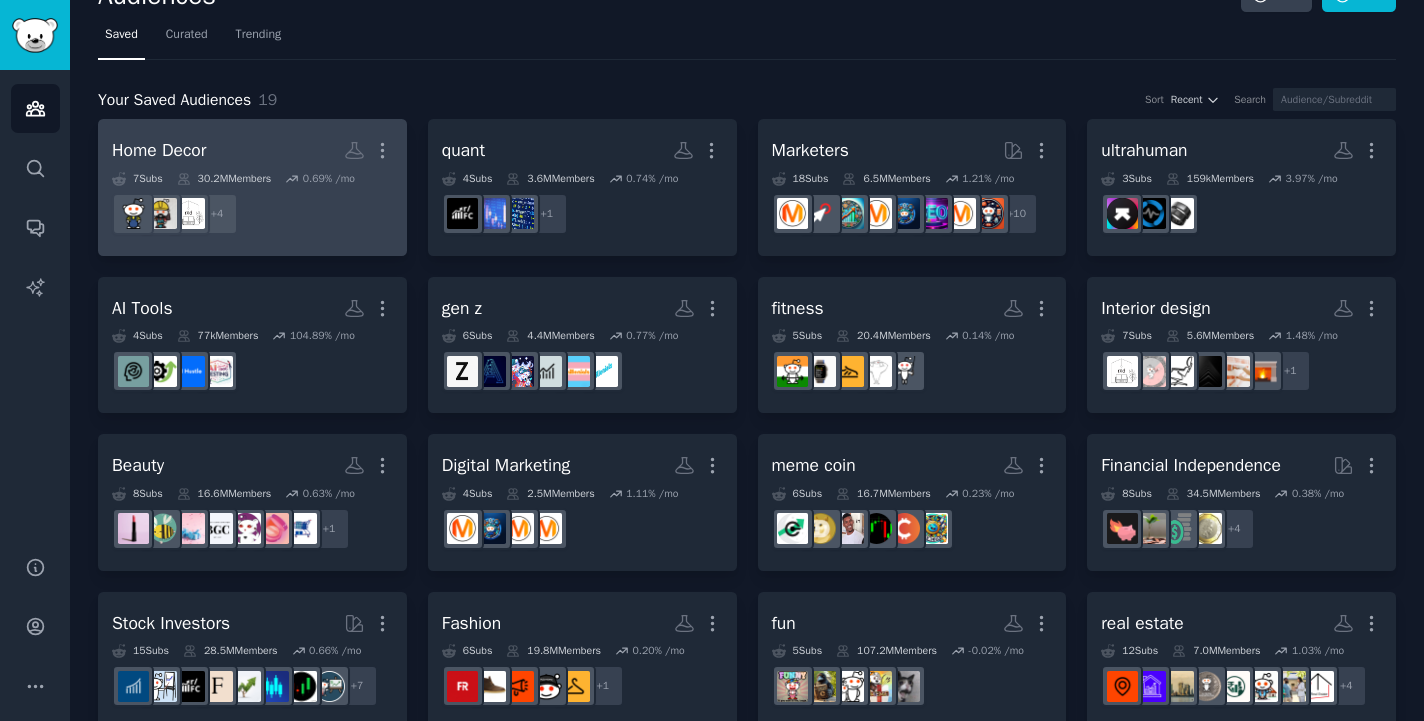 click on "Home Decor More" at bounding box center [252, 150] 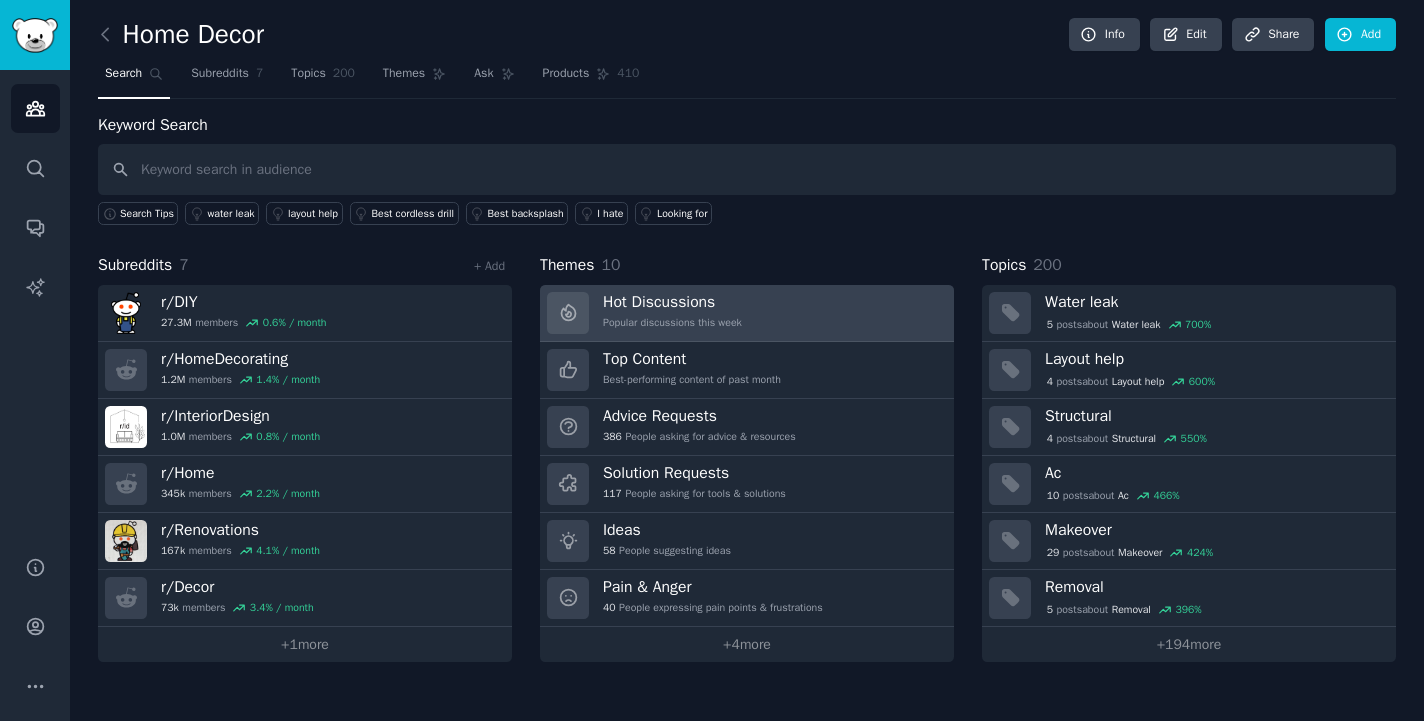 click on "Hot Discussions Popular discussions this week" at bounding box center (747, 313) 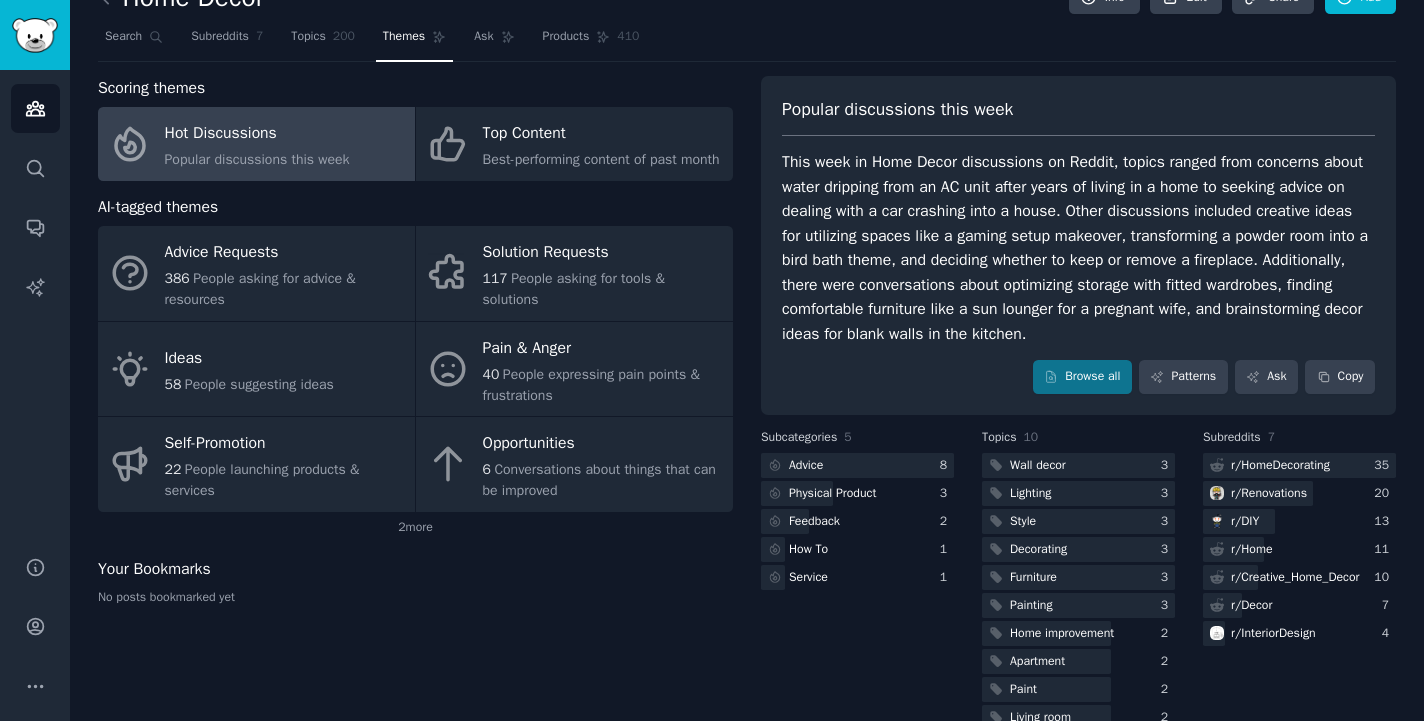 scroll, scrollTop: 0, scrollLeft: 0, axis: both 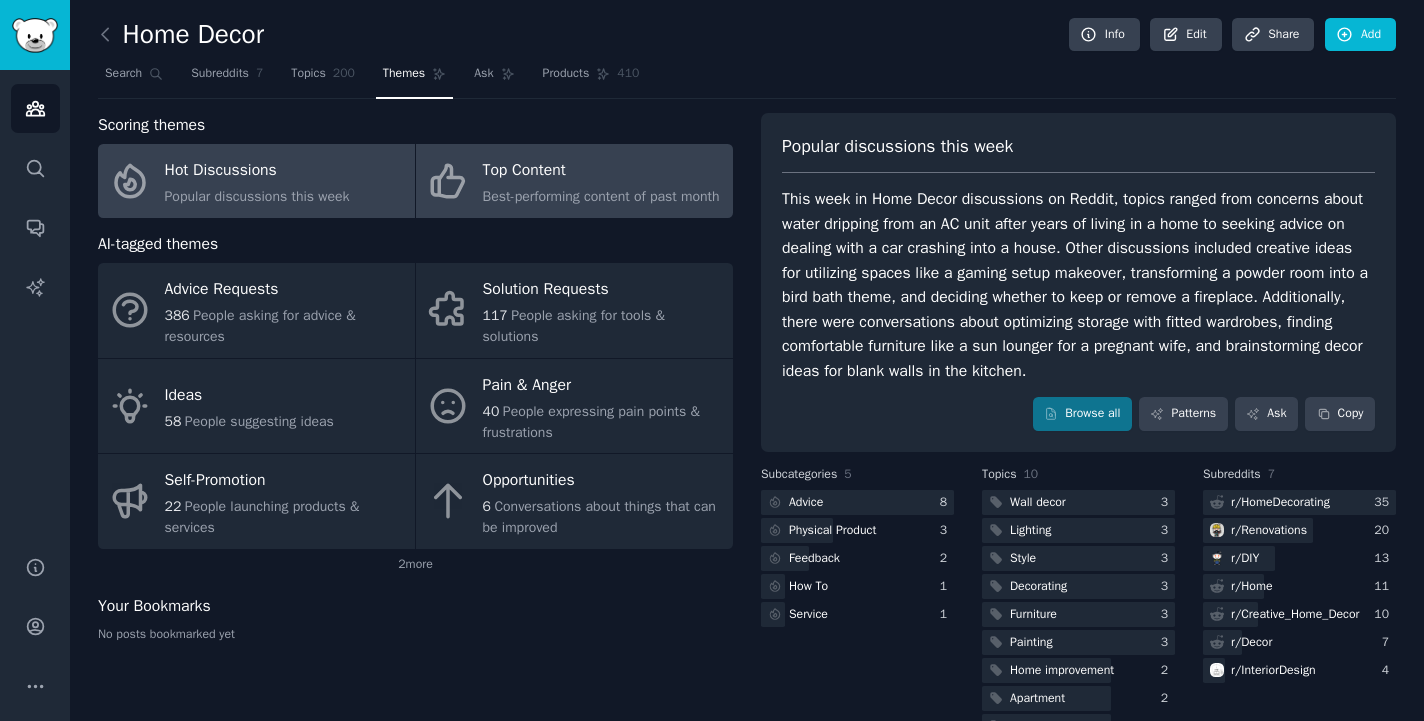 click on "Best-performing content of past month" at bounding box center [601, 196] 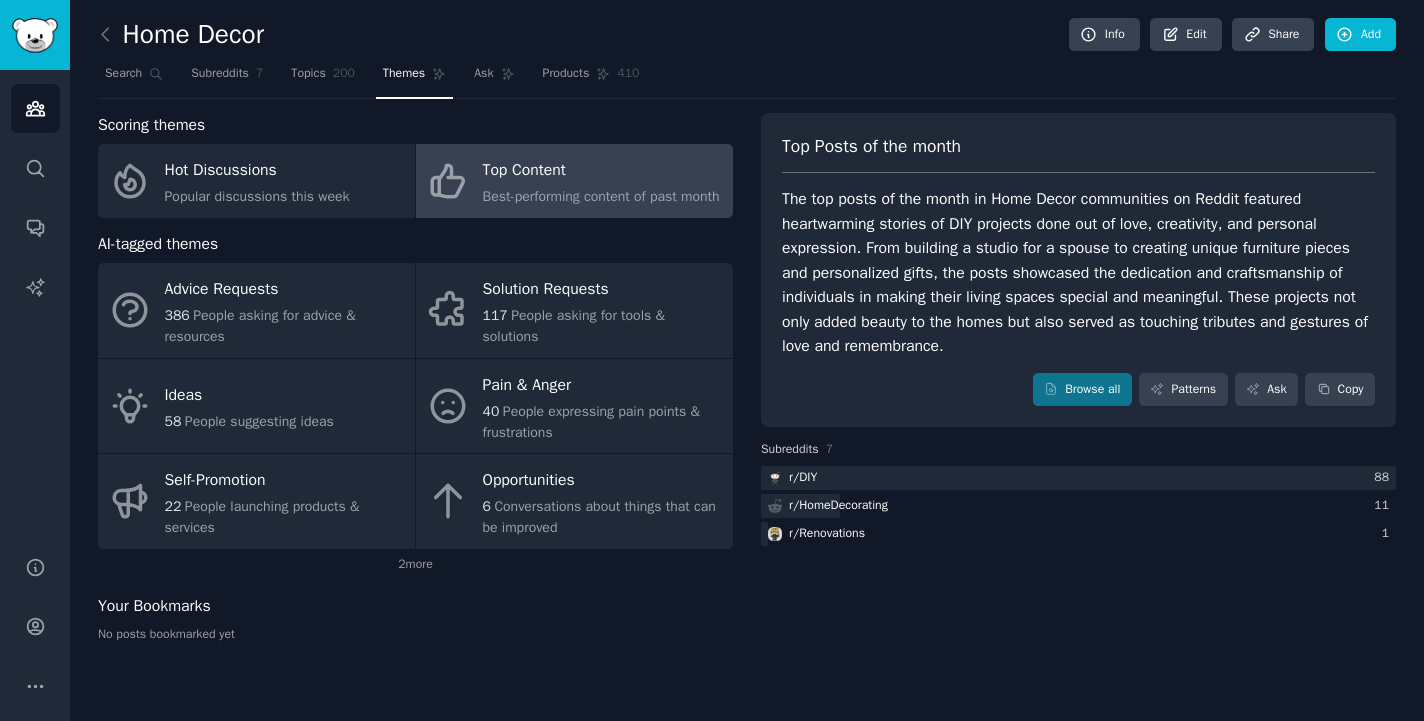 click on "Scoring themes Hot Discussions Popular discussions this week Top Content Best-performing content of past month AI-tagged themes Advice Requests 386 People asking for advice & resources Solution Requests 117 People asking for tools & solutions Ideas 58 People suggesting ideas Pain & Anger 40 People expressing pain points & frustrations Self-Promotion 22 People launching products & services Opportunities 6 Conversations about things that can be improved 2 more Your Bookmarks No posts bookmarked yet Top Posts of the month Browse all Patterns Ask Copy Subreddits 7 r/ DIY 88 r/ HomeDecorating 11 r/ Renovations 1" at bounding box center [747, 385] 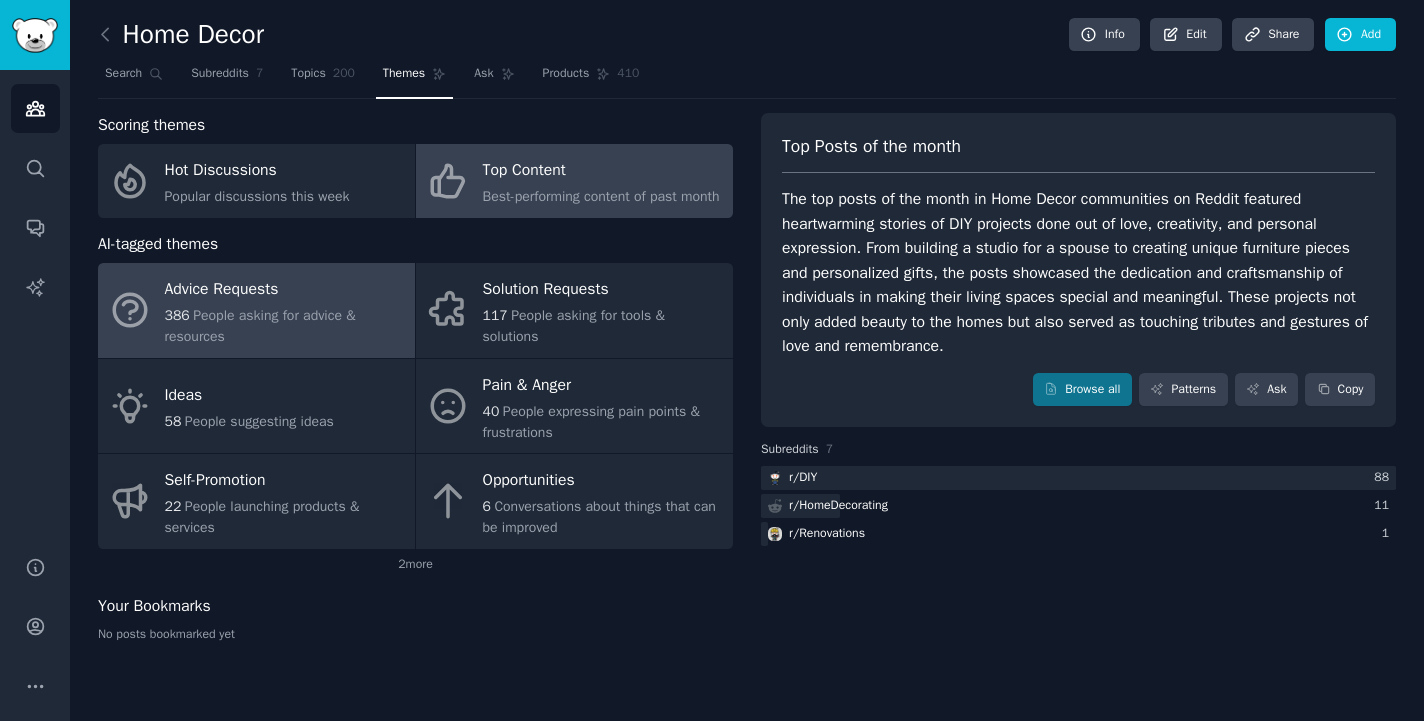 click on "Advice Requests" at bounding box center (285, 290) 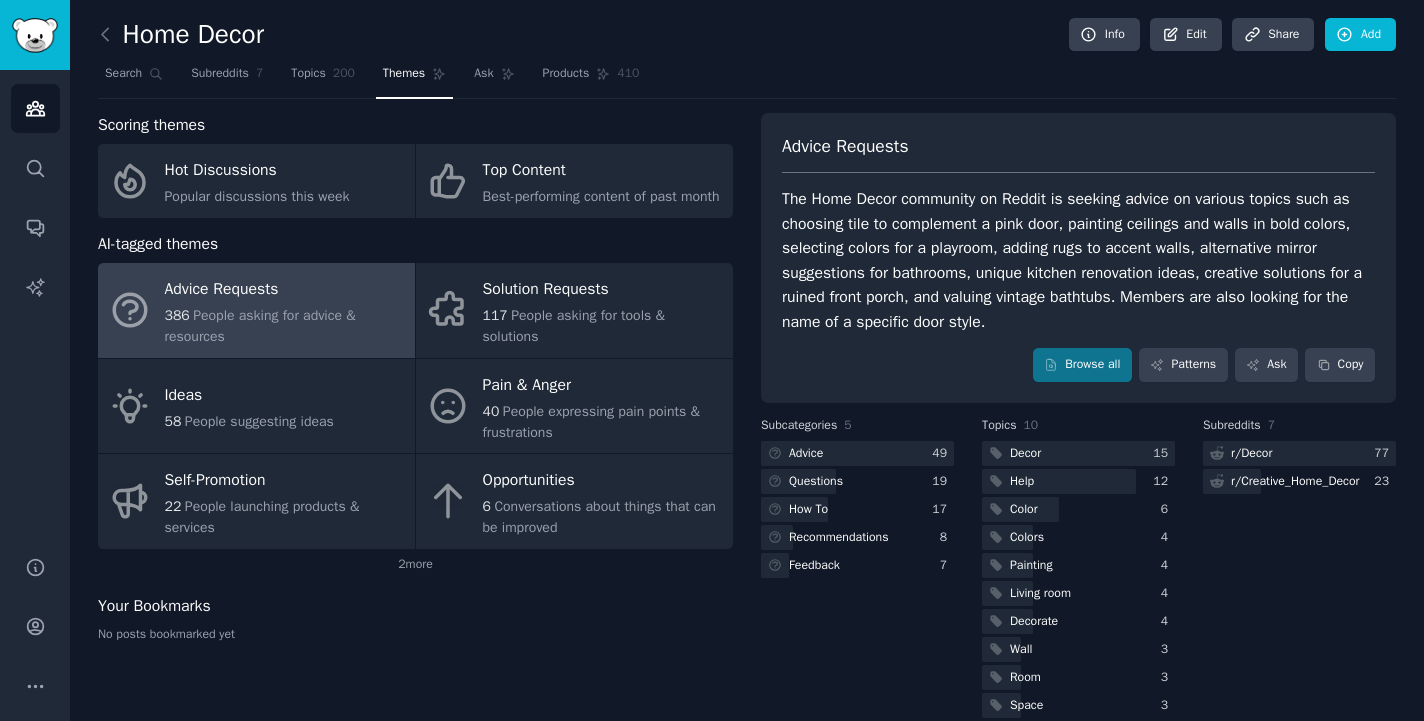 click on "Scoring themes Hot Discussions Popular discussions this week Top Content Best-performing content of past month AI-tagged themes Advice Requests 386 People asking for advice & resources Solution Requests 117 People asking for tools & solutions Ideas 58 People suggesting ideas Pain & Anger 40 People expressing pain points & frustrations Self-Promotion 22 People launching products & services Opportunities 6 Conversations about things that can be improved 2 more Your Bookmarks No posts bookmarked yet Advice Requests The Home Decor community on Reddit is seeking advice on various topics such as choosing tile to complement a pink door, painting ceilings and walls in bold colors, selecting colors for a playroom, adding rugs to accent walls, alternative mirror suggestions for bathrooms, unique kitchen renovation ideas, creative solutions for a ruined front porch, and valuing vintage bathtubs. Members are also looking for the name of a specific door style. Browse all Patterns Ask Copy Subcategories 5 Advice 49 19" at bounding box center (747, 417) 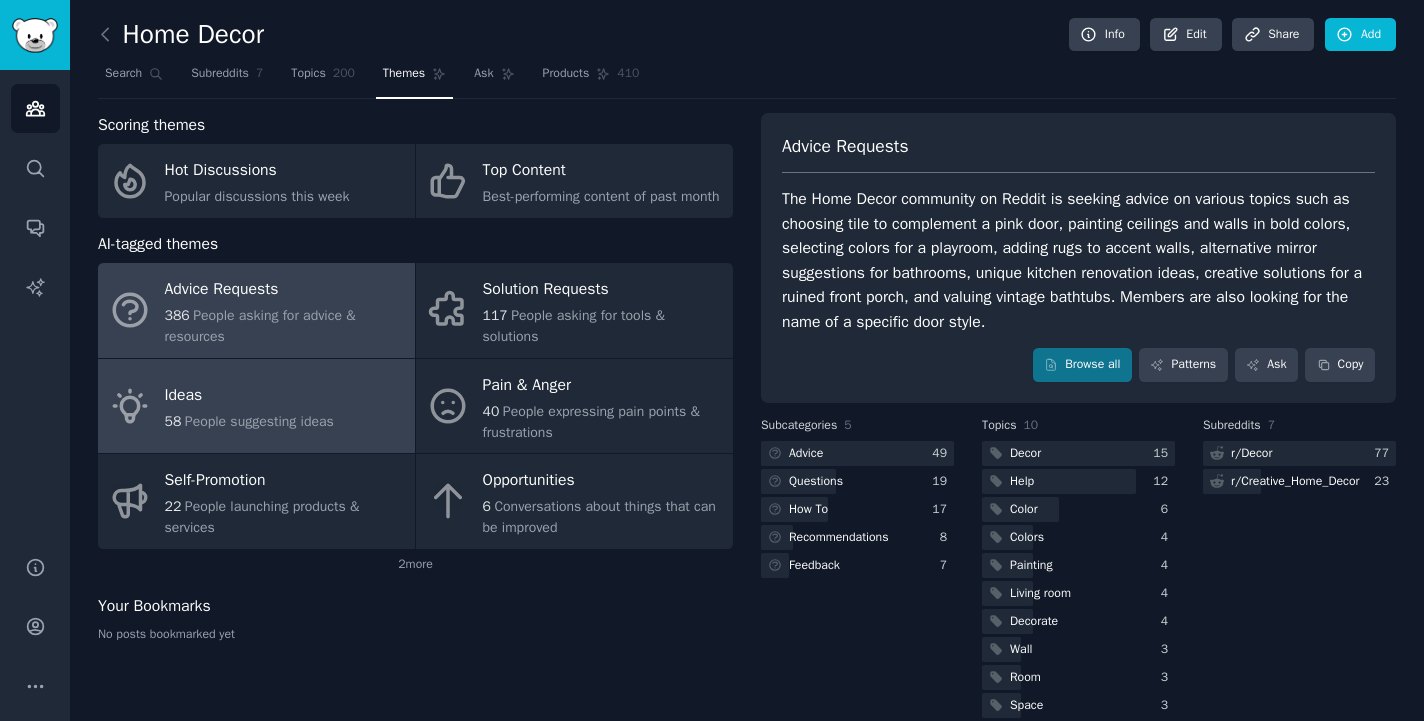 click on "Ideas 58 People suggesting ideas" at bounding box center (256, 406) 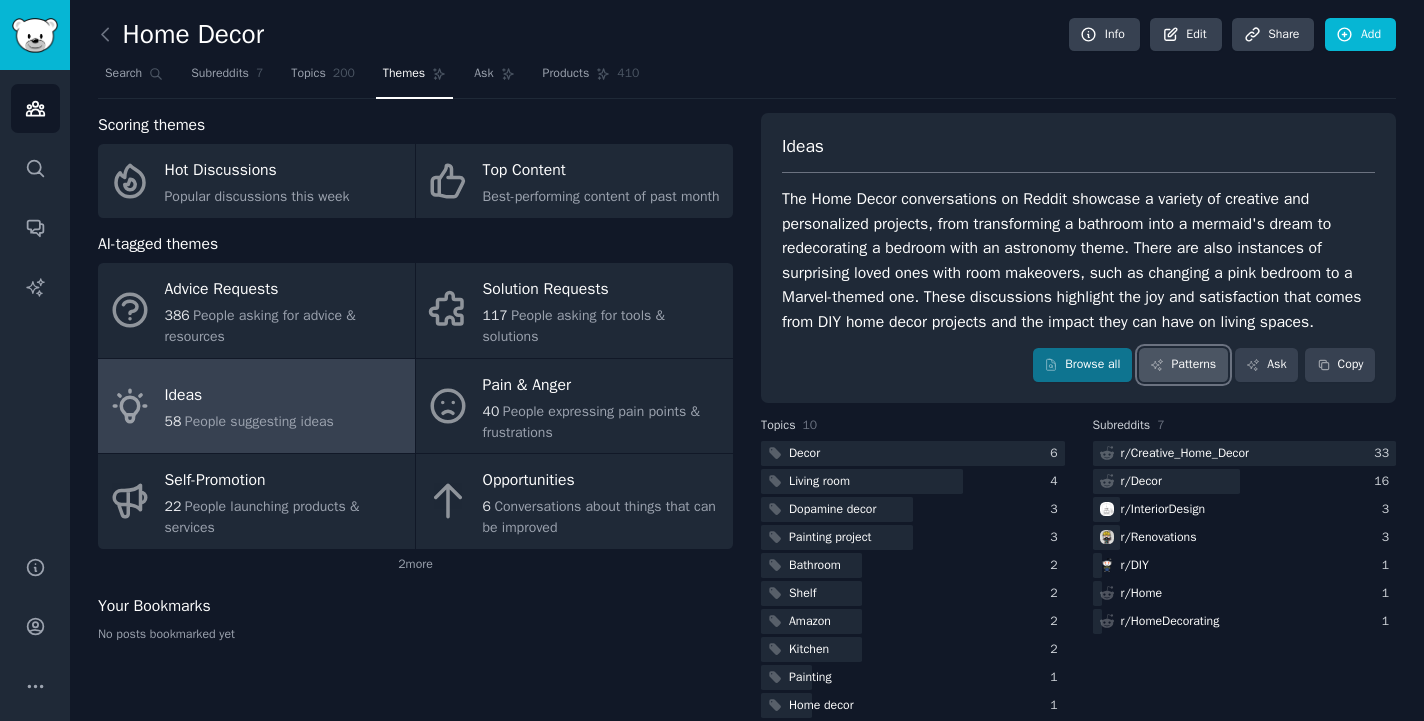 click on "Patterns" at bounding box center (1183, 365) 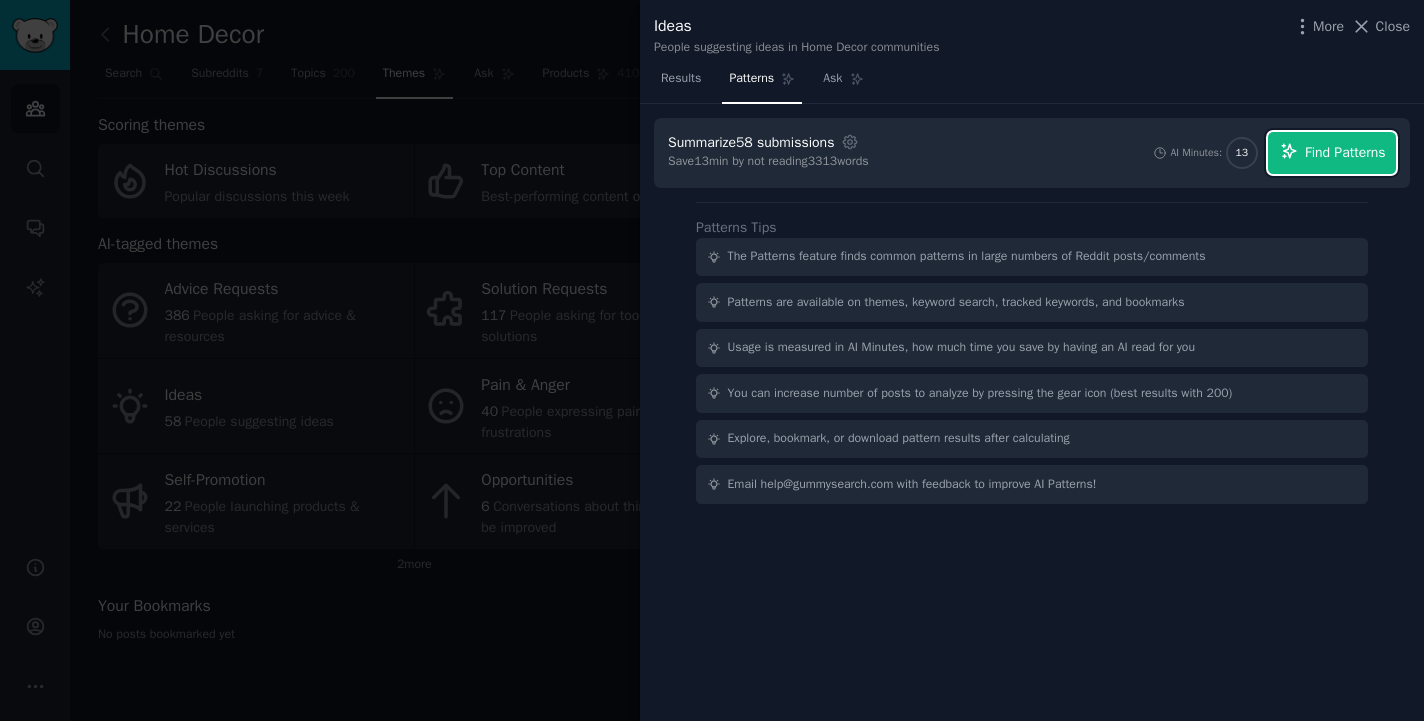 click on "Find Patterns" at bounding box center (1332, 153) 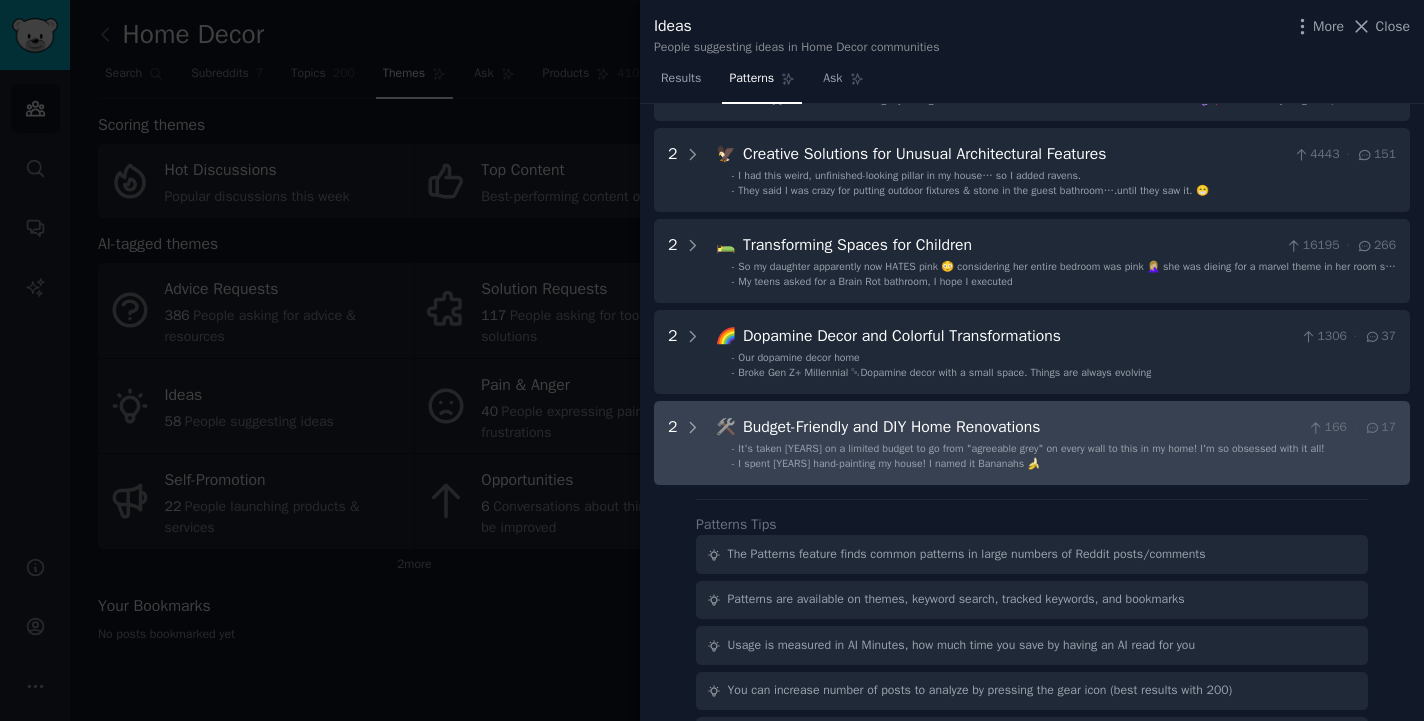 scroll, scrollTop: 365, scrollLeft: 0, axis: vertical 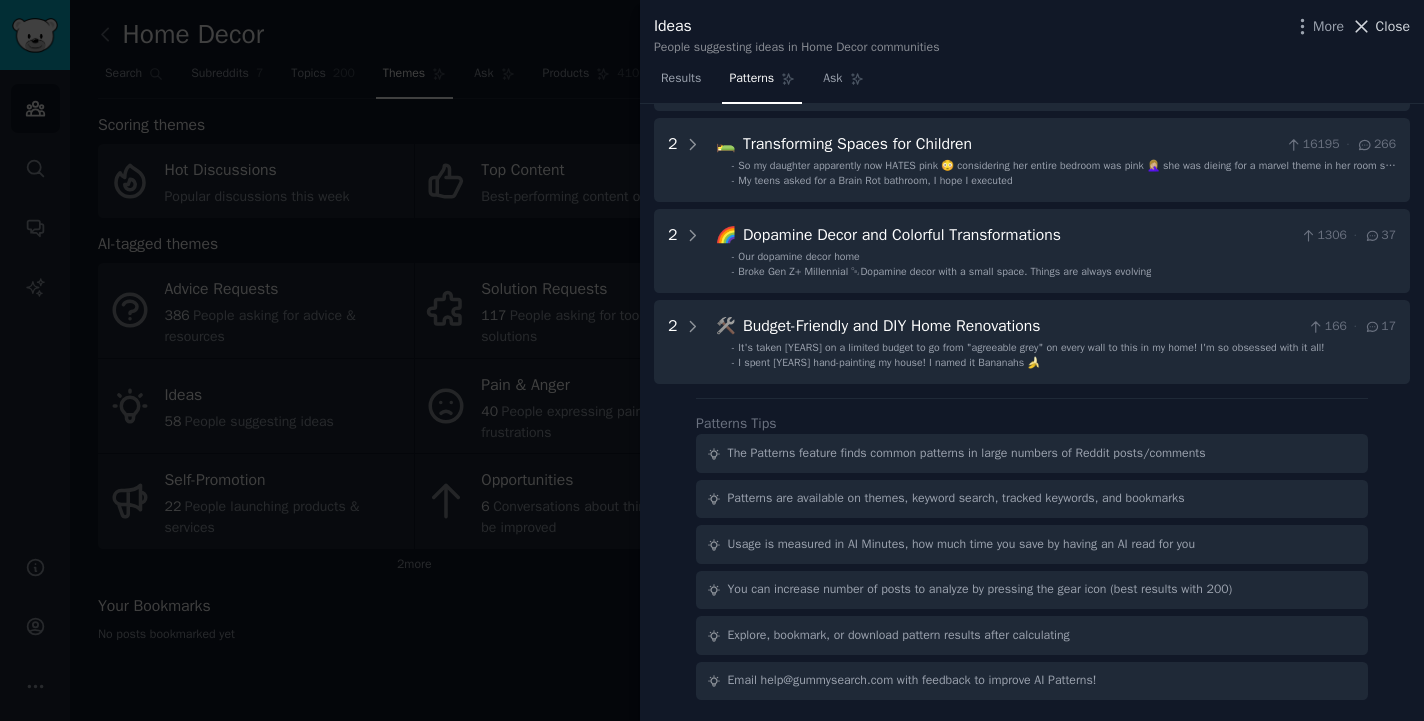 click on "Close" at bounding box center [1380, 26] 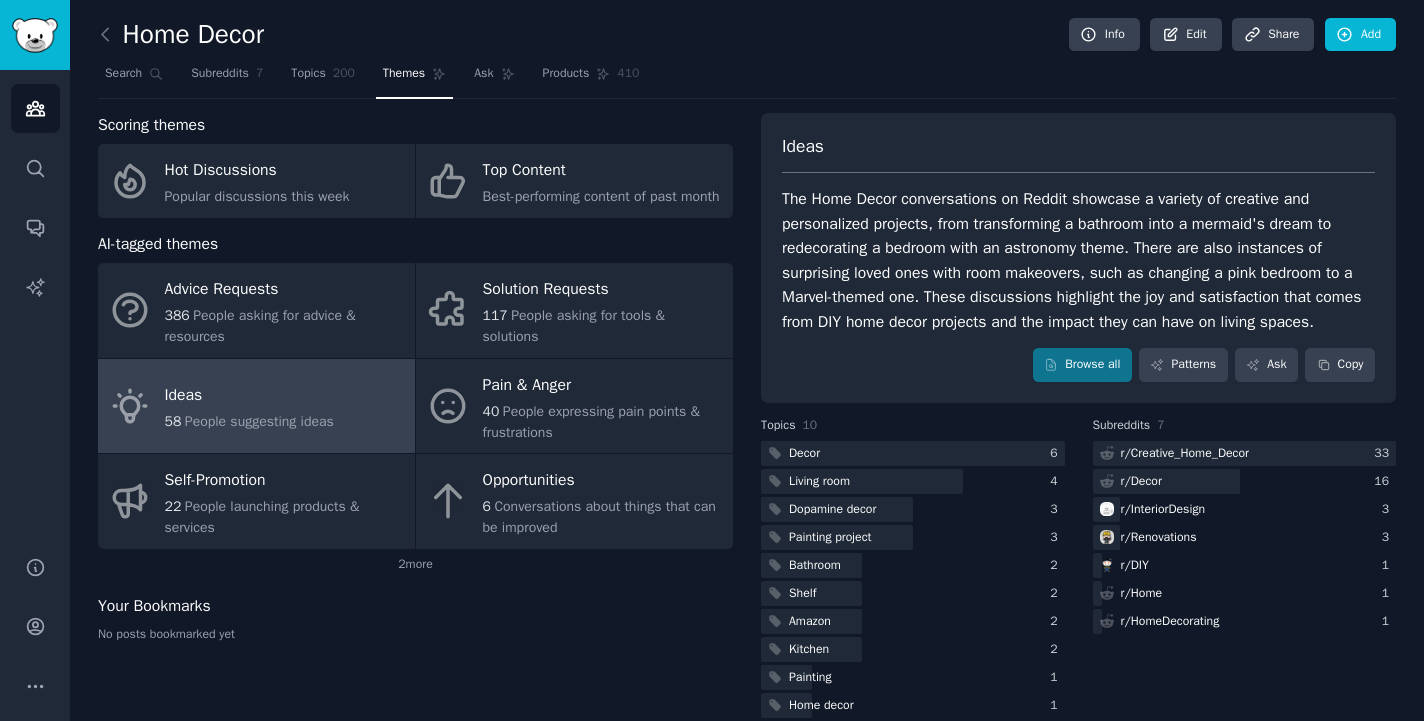 click on "Home Decor Info Edit Share Add" at bounding box center (747, 38) 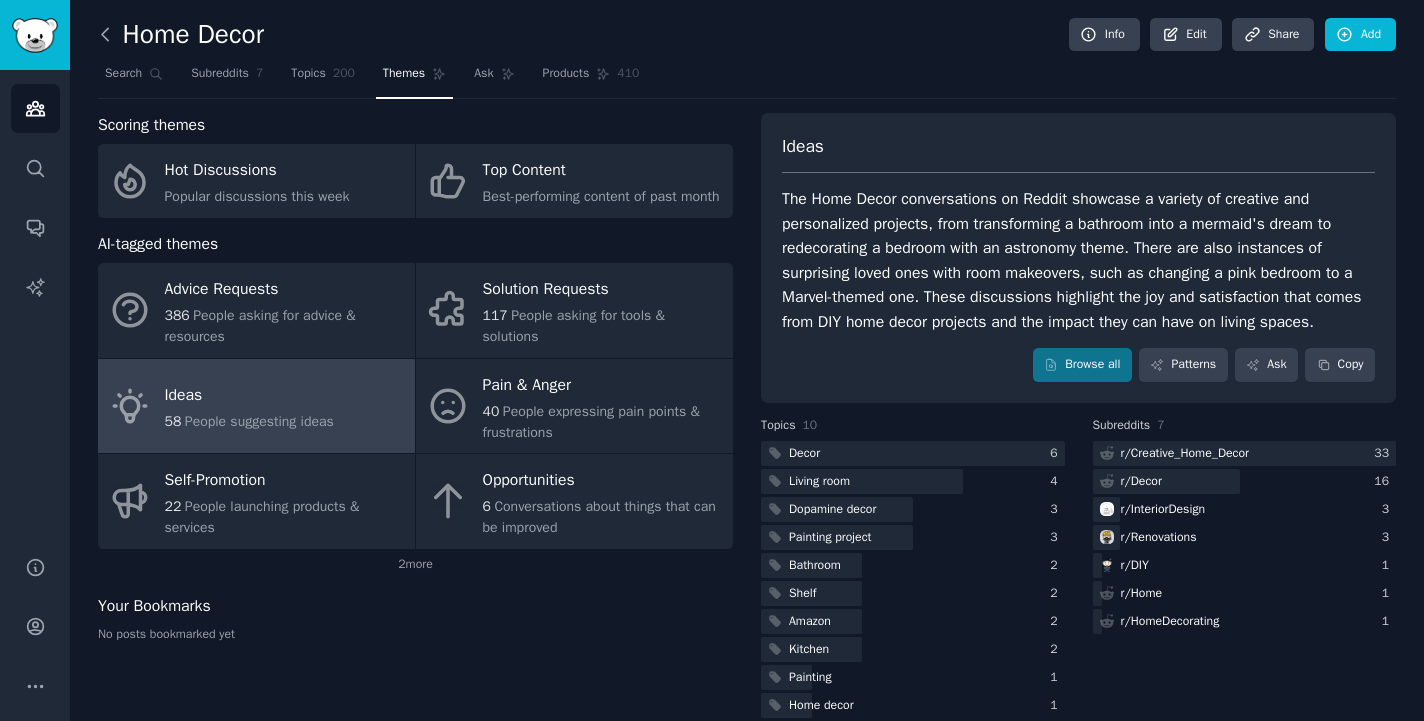 click 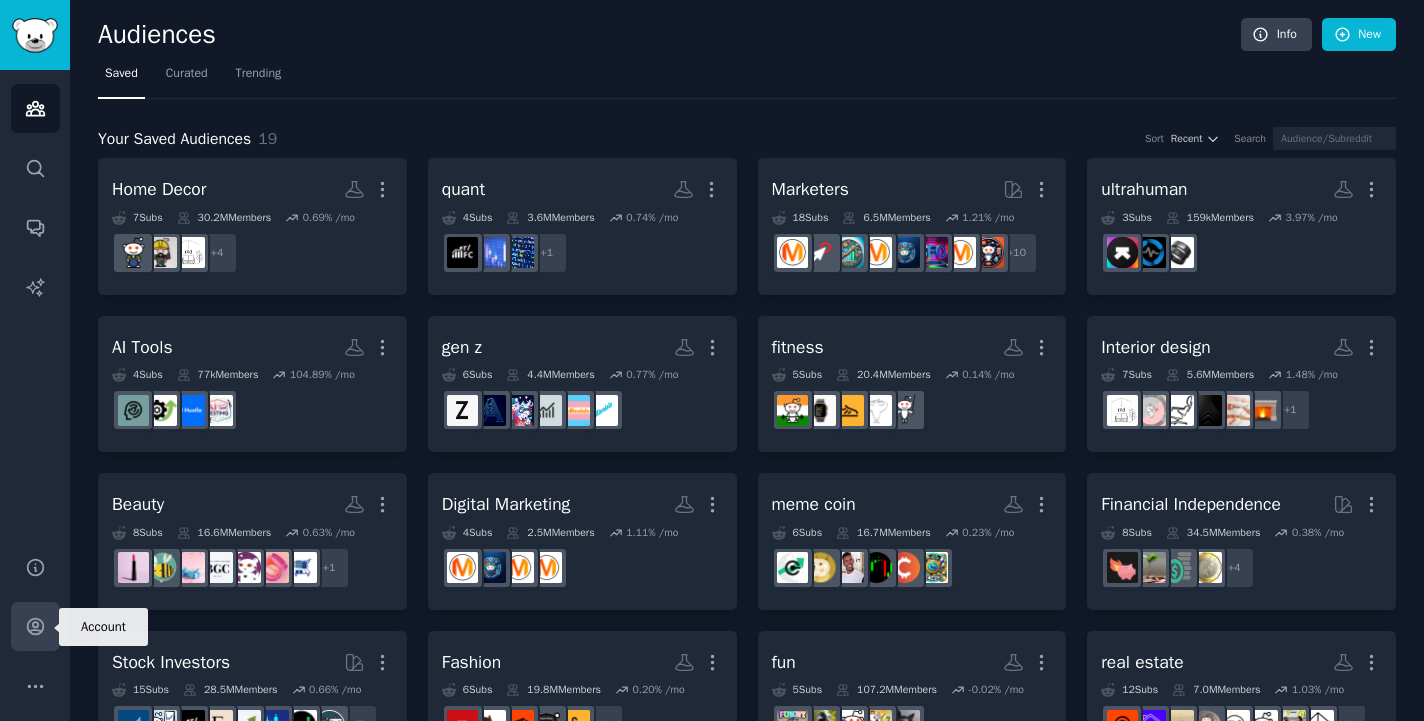 click on "Account" at bounding box center (35, 626) 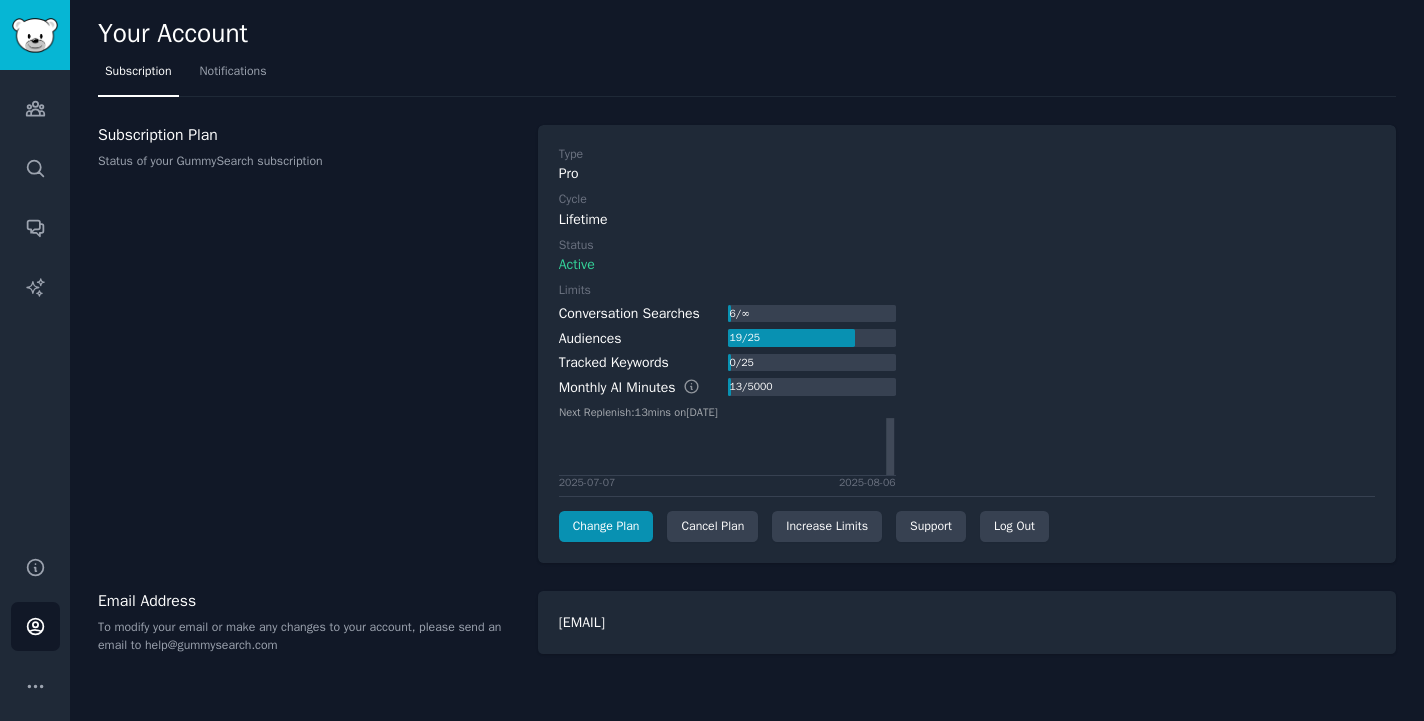 click on "[EMAIL]" at bounding box center [967, 622] 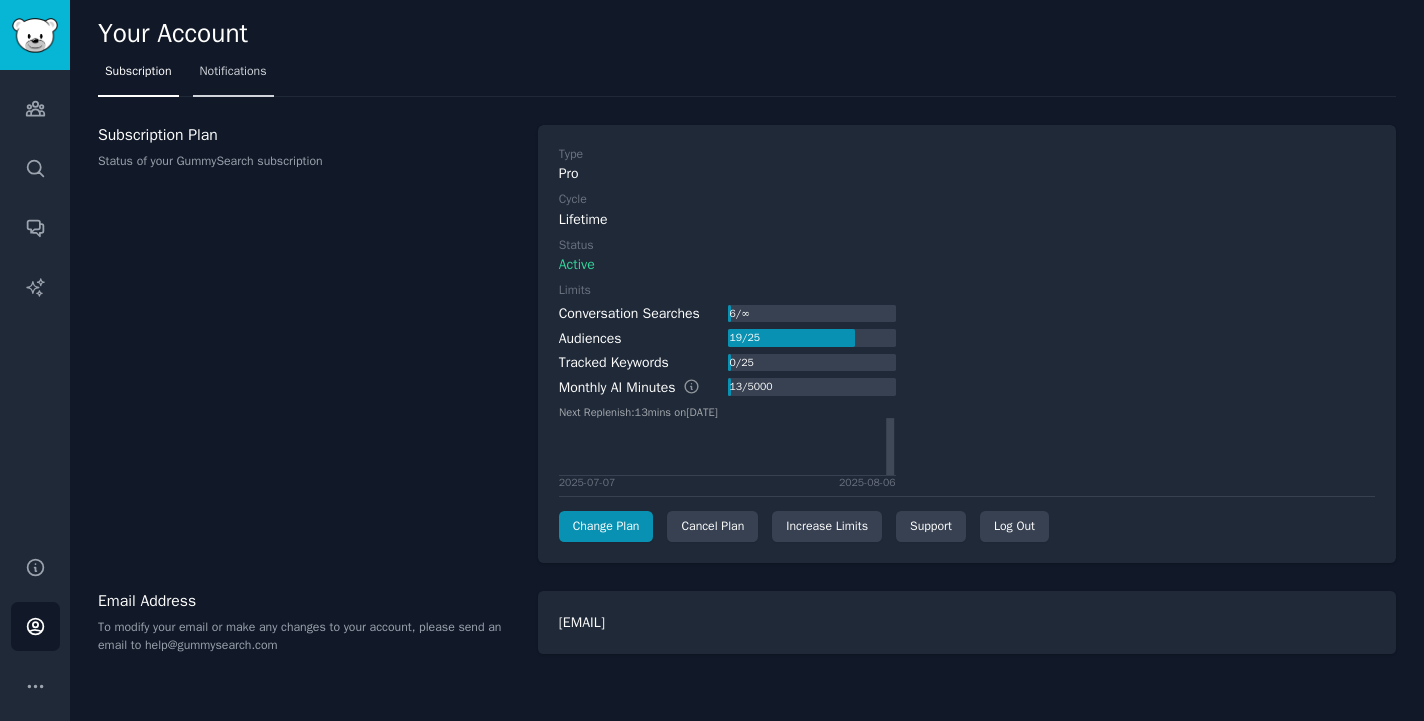 click on "Notifications" at bounding box center (233, 72) 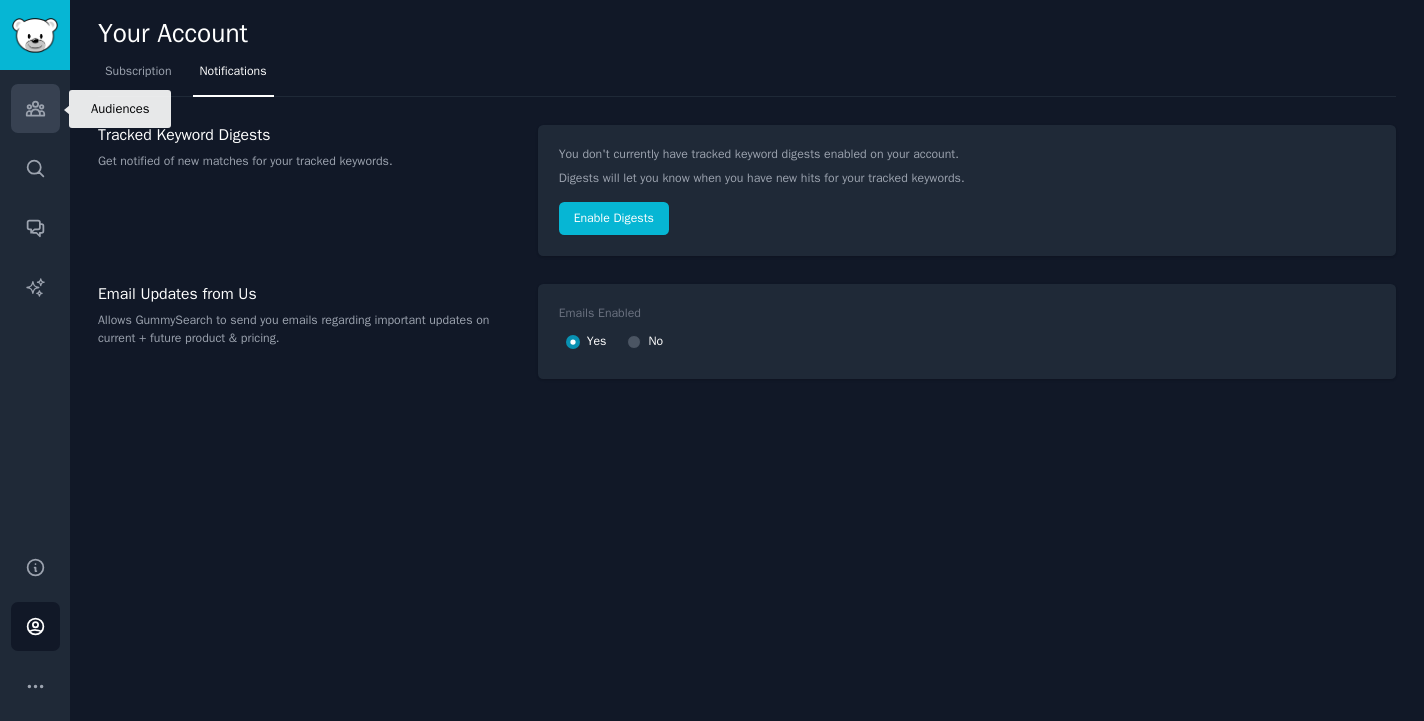 click 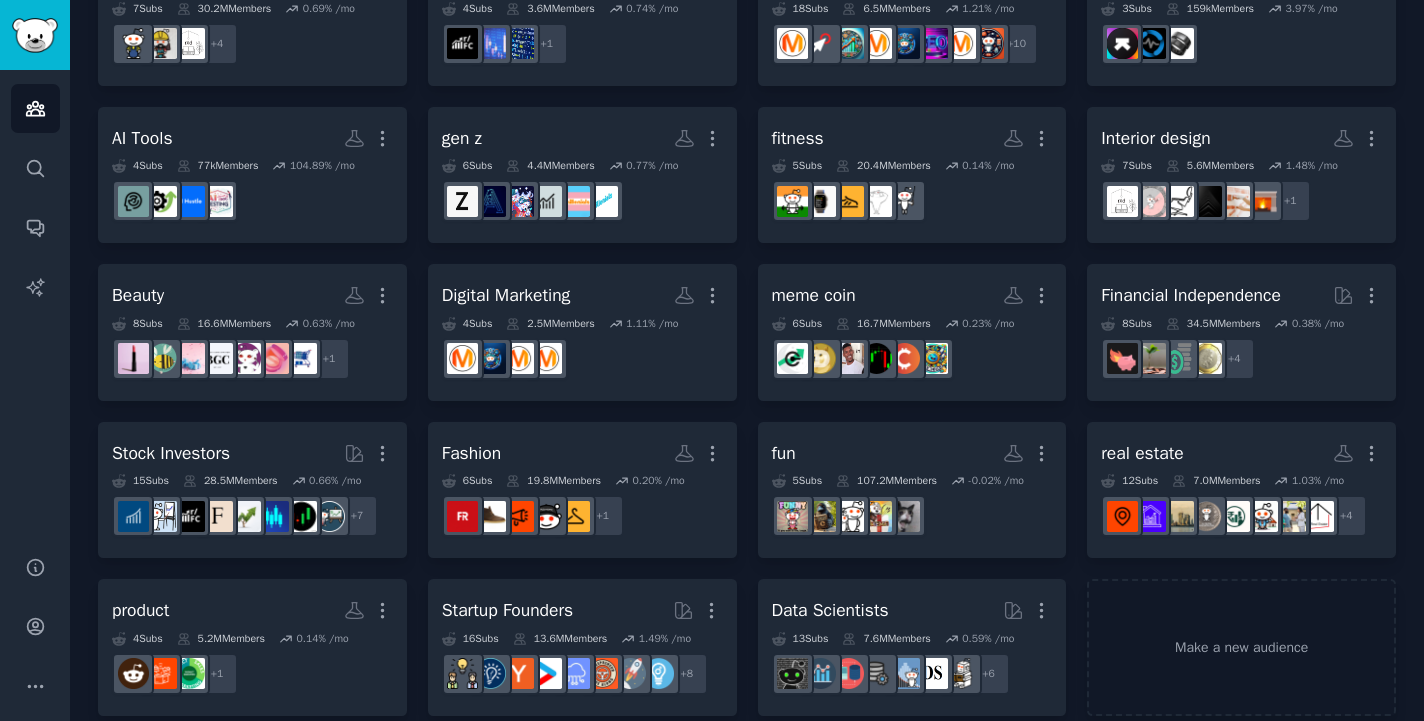 scroll, scrollTop: 231, scrollLeft: 0, axis: vertical 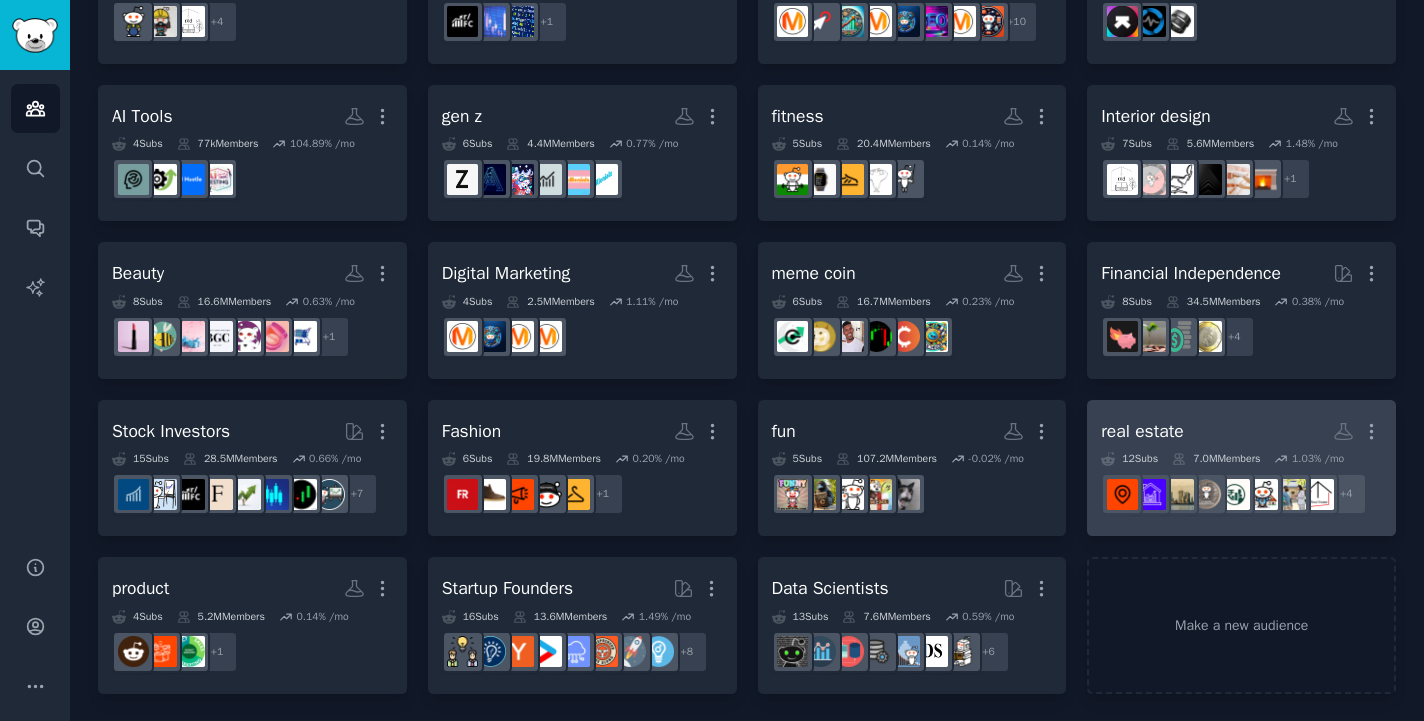 click on "real estate More" at bounding box center (1241, 431) 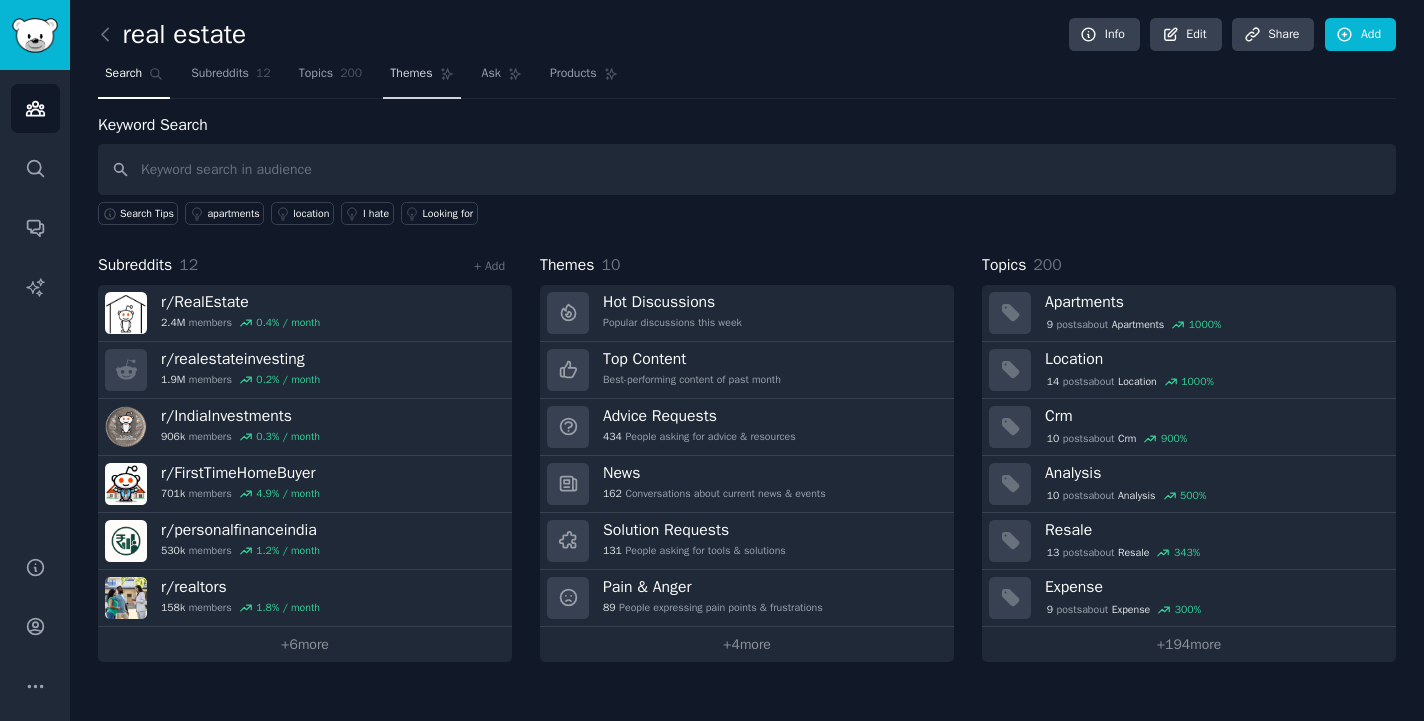click on "Themes" at bounding box center [411, 74] 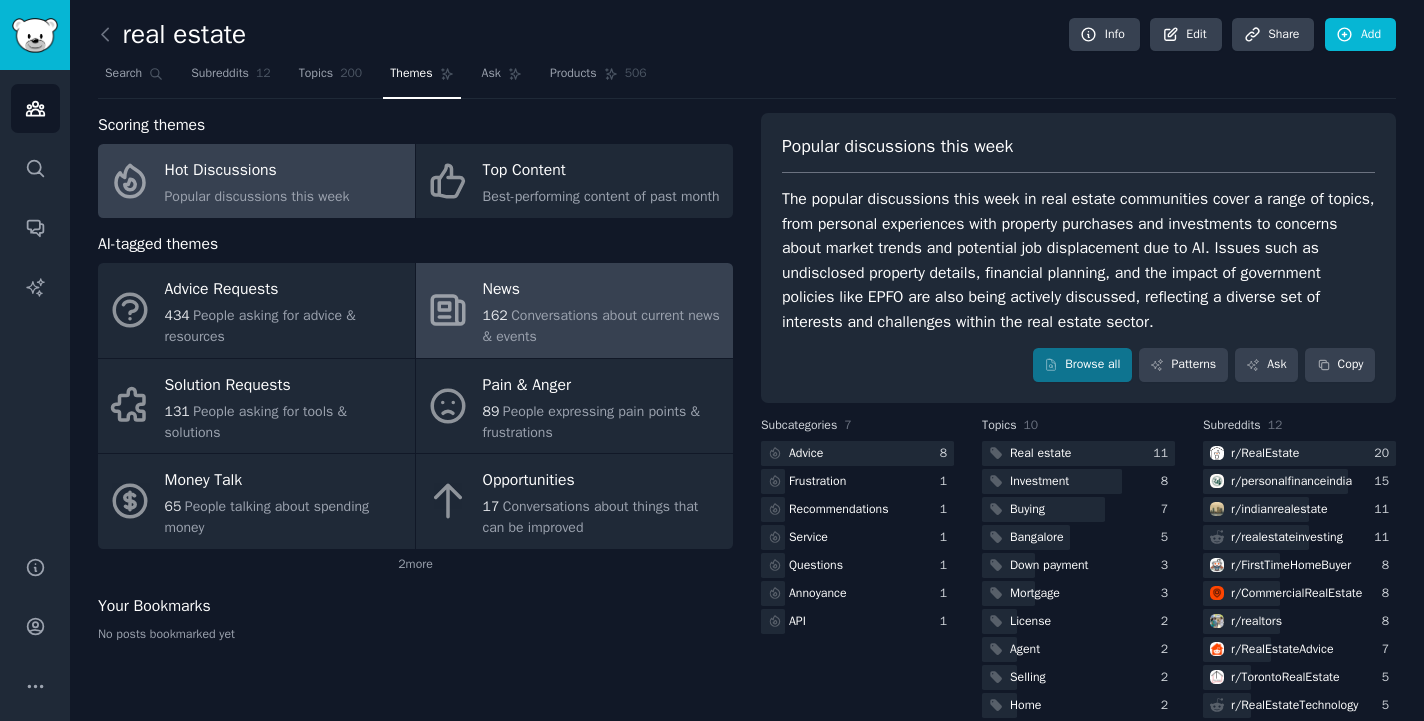 click on "News" at bounding box center (603, 290) 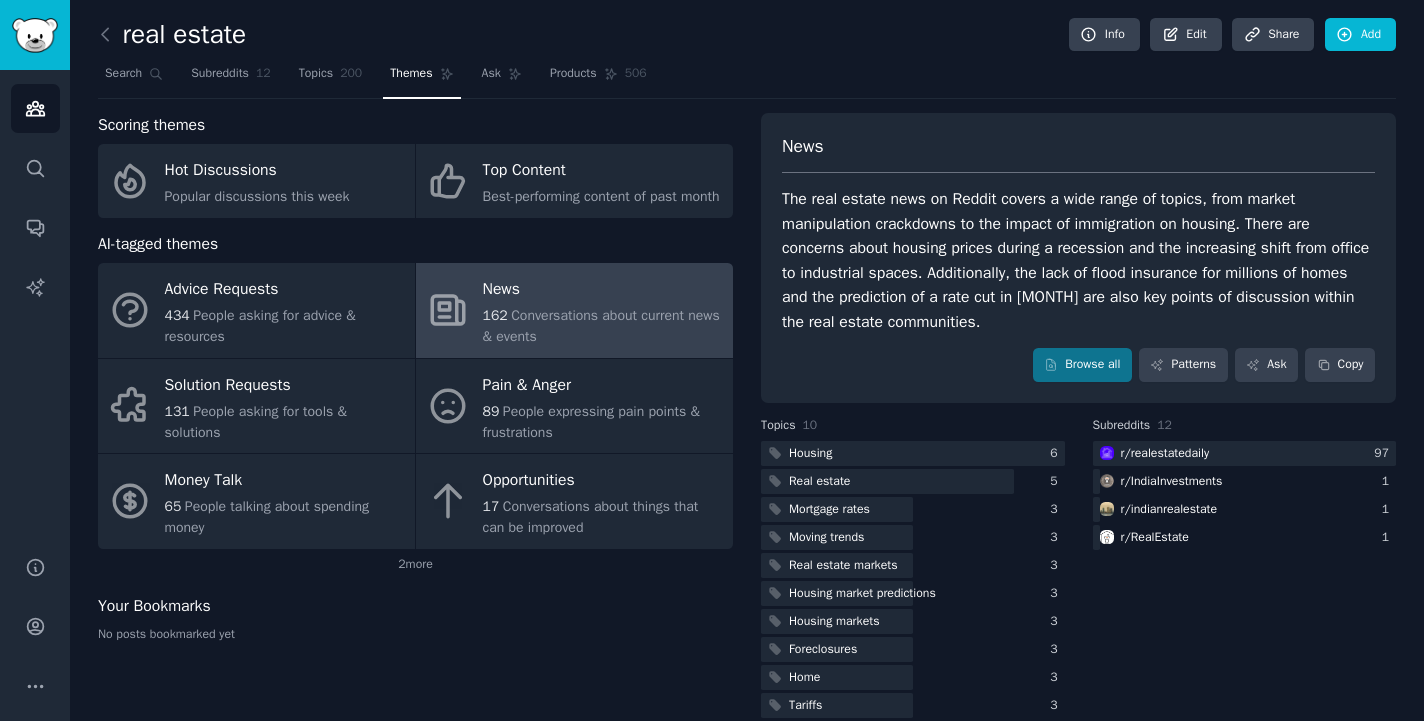 click on "AI-tagged themes" at bounding box center [415, 244] 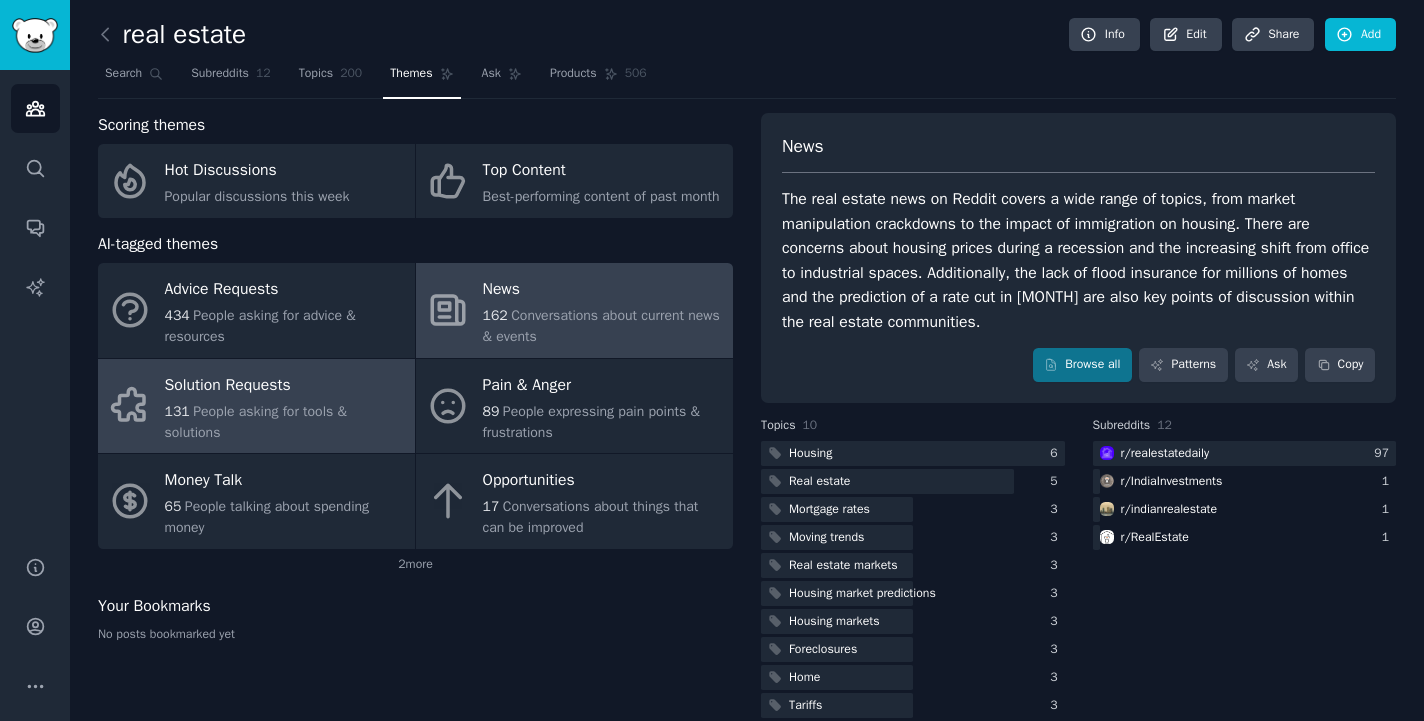 click on "Solution Requests" at bounding box center (285, 385) 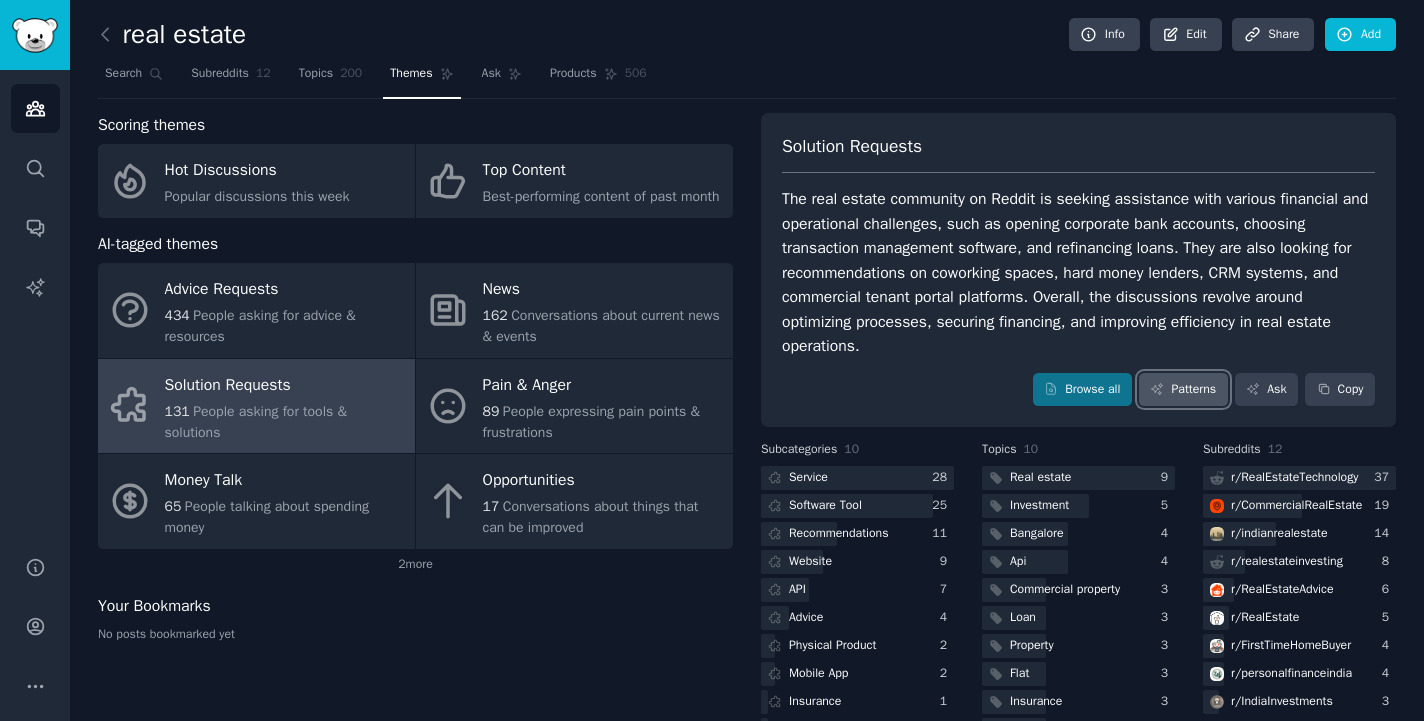 click on "Patterns" at bounding box center (1183, 390) 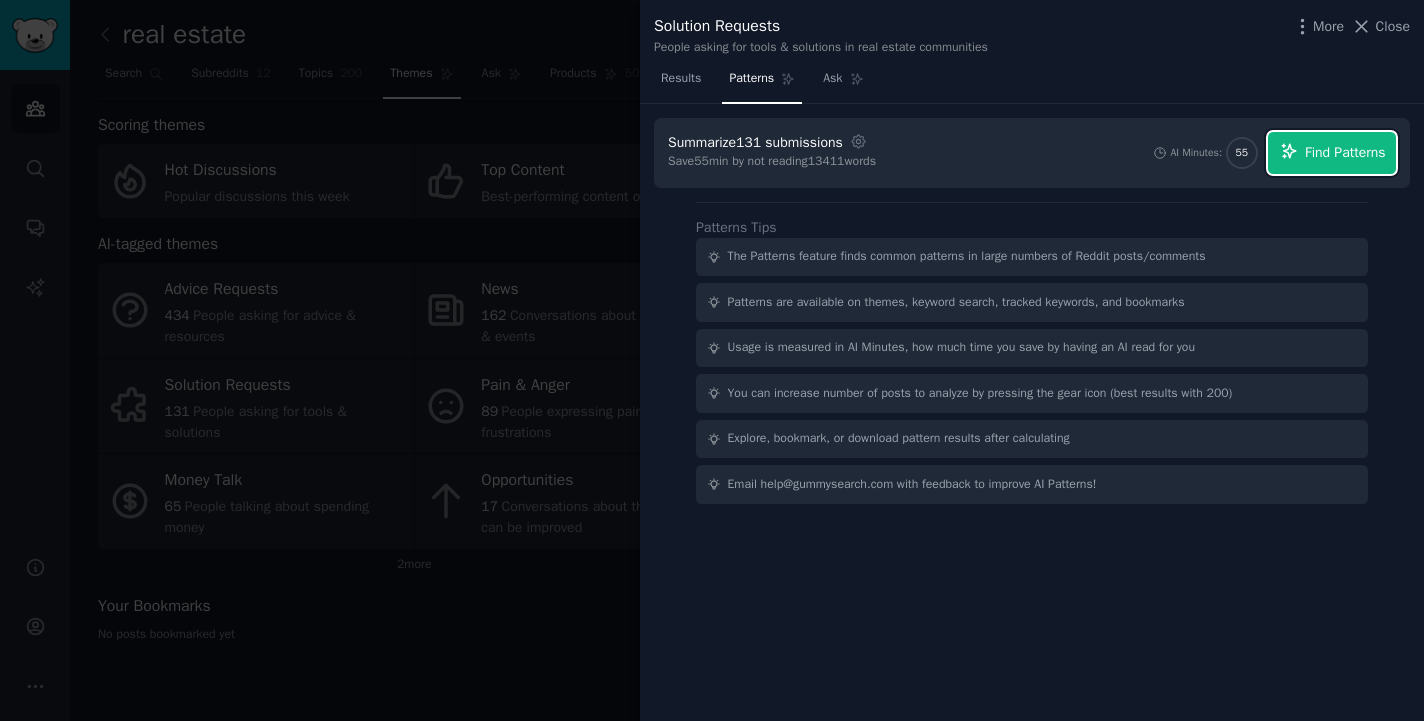 click on "Find Patterns" at bounding box center (1345, 152) 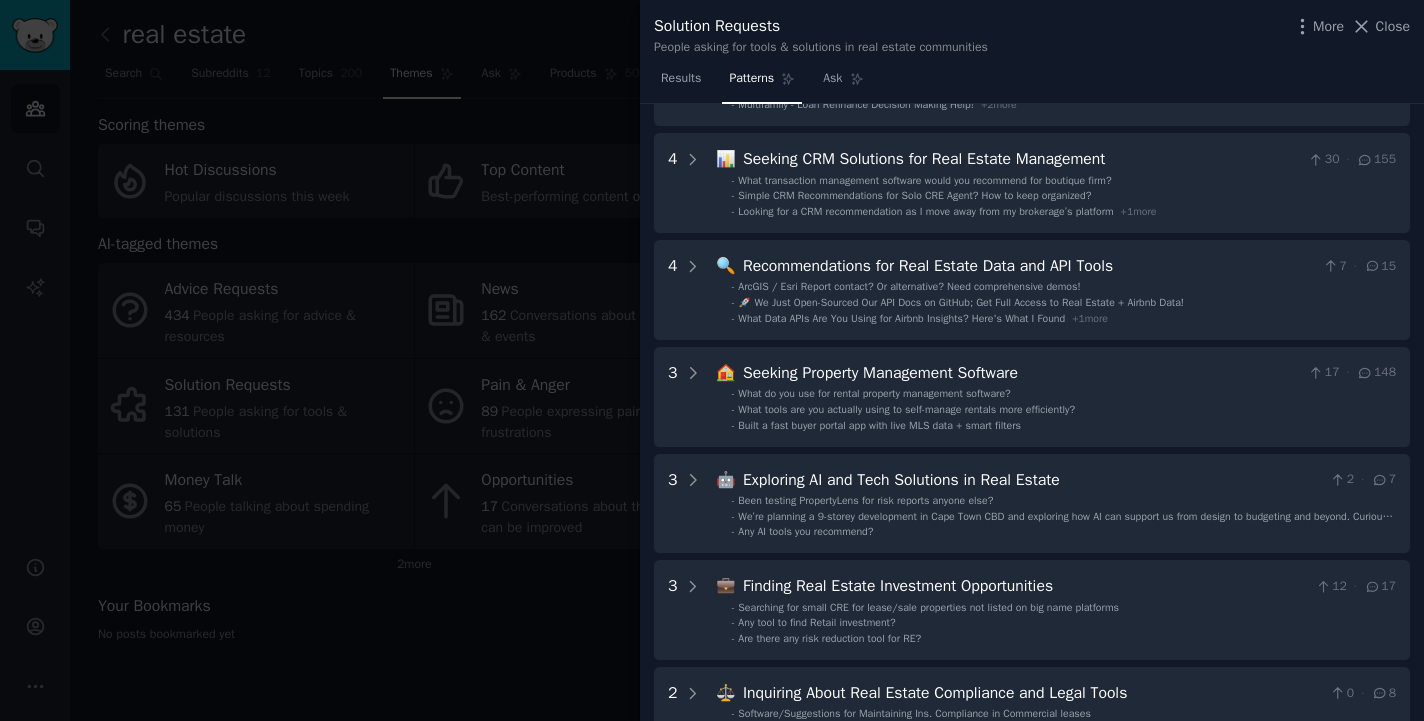 scroll, scrollTop: 0, scrollLeft: 0, axis: both 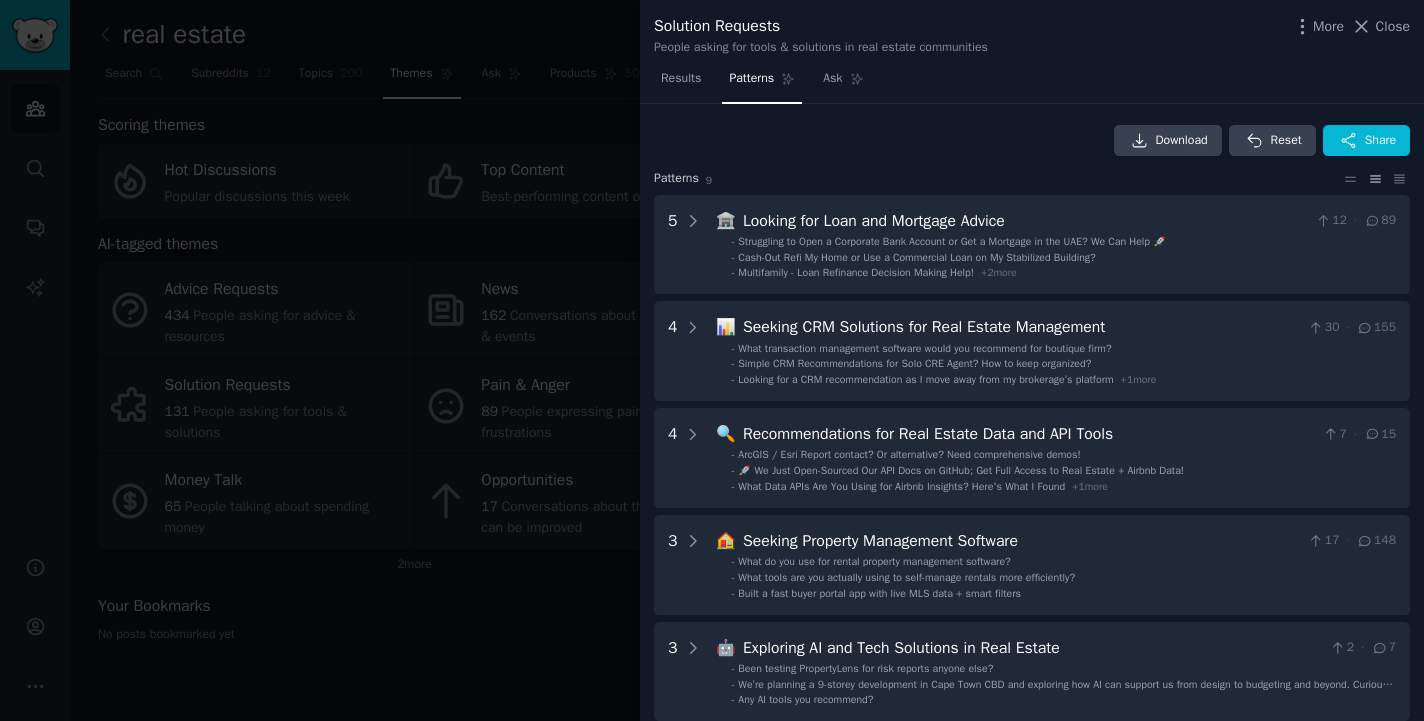 click at bounding box center [712, 360] 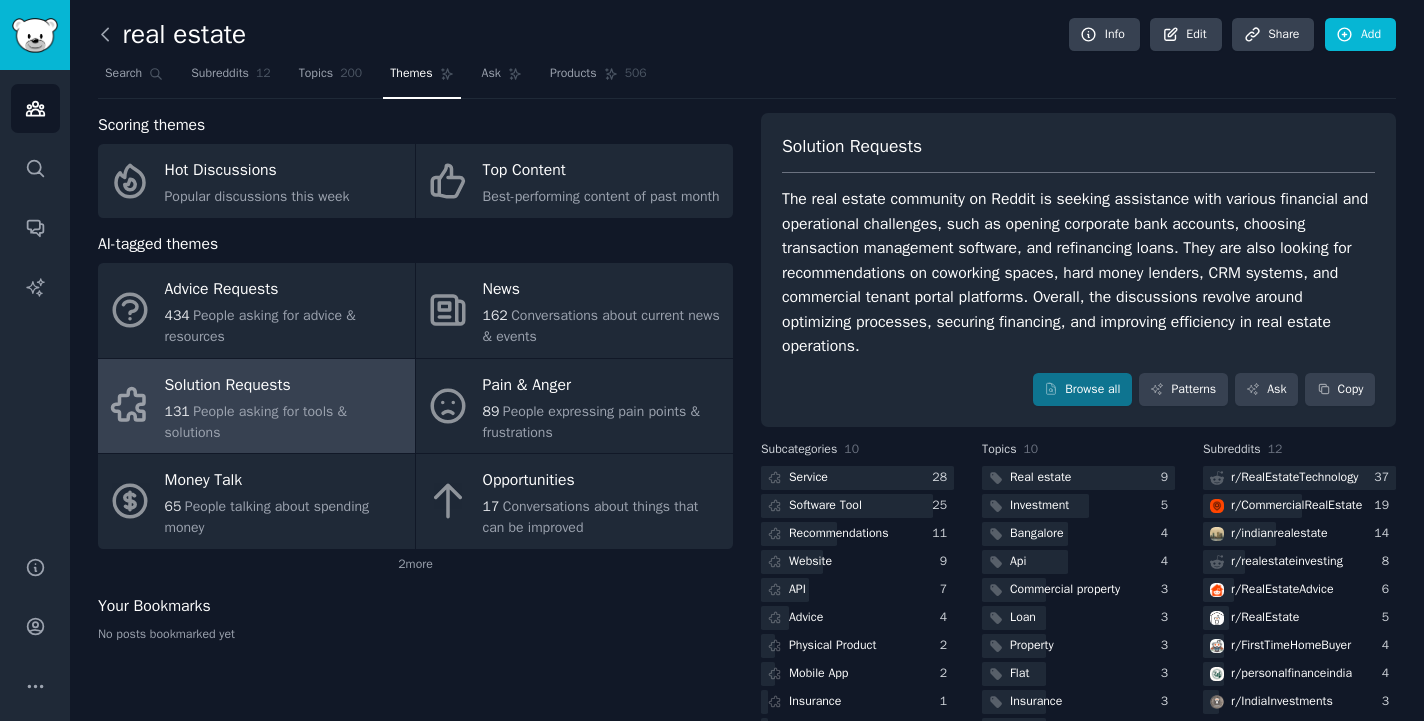click 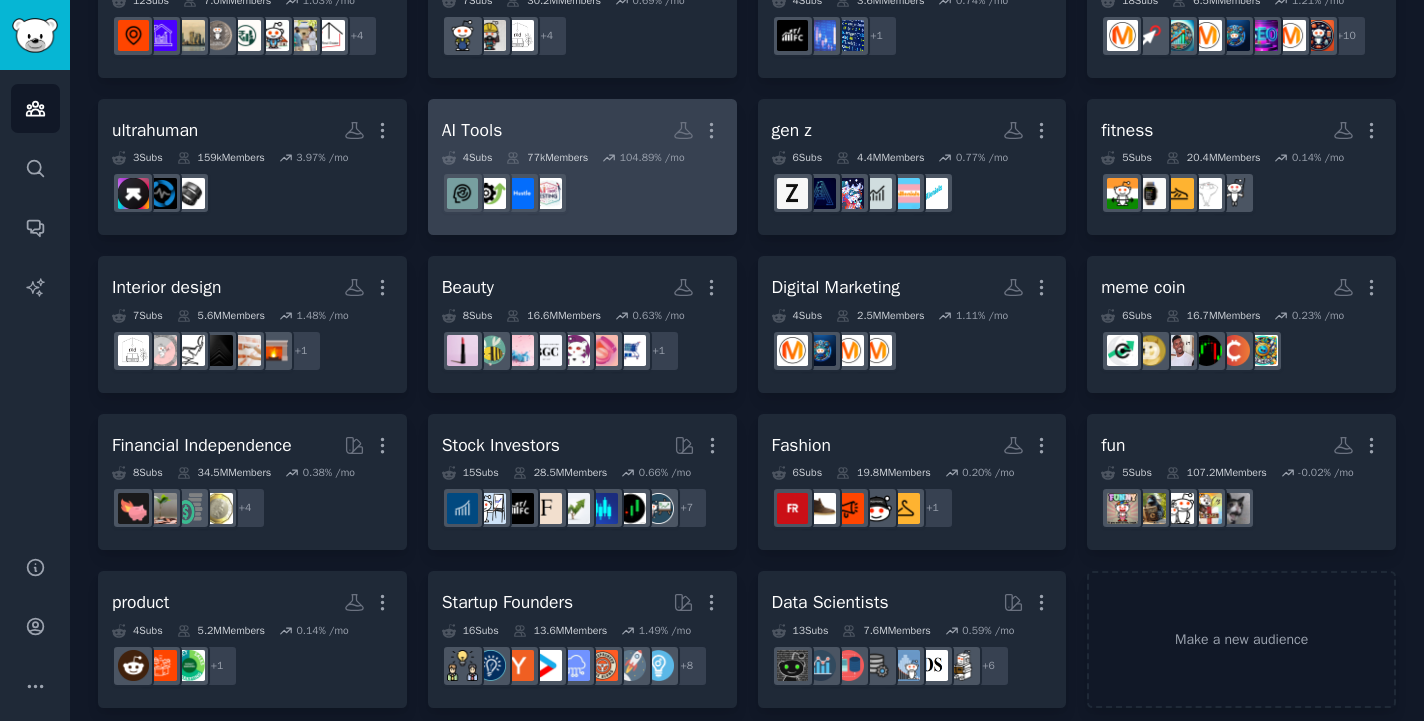scroll, scrollTop: 231, scrollLeft: 0, axis: vertical 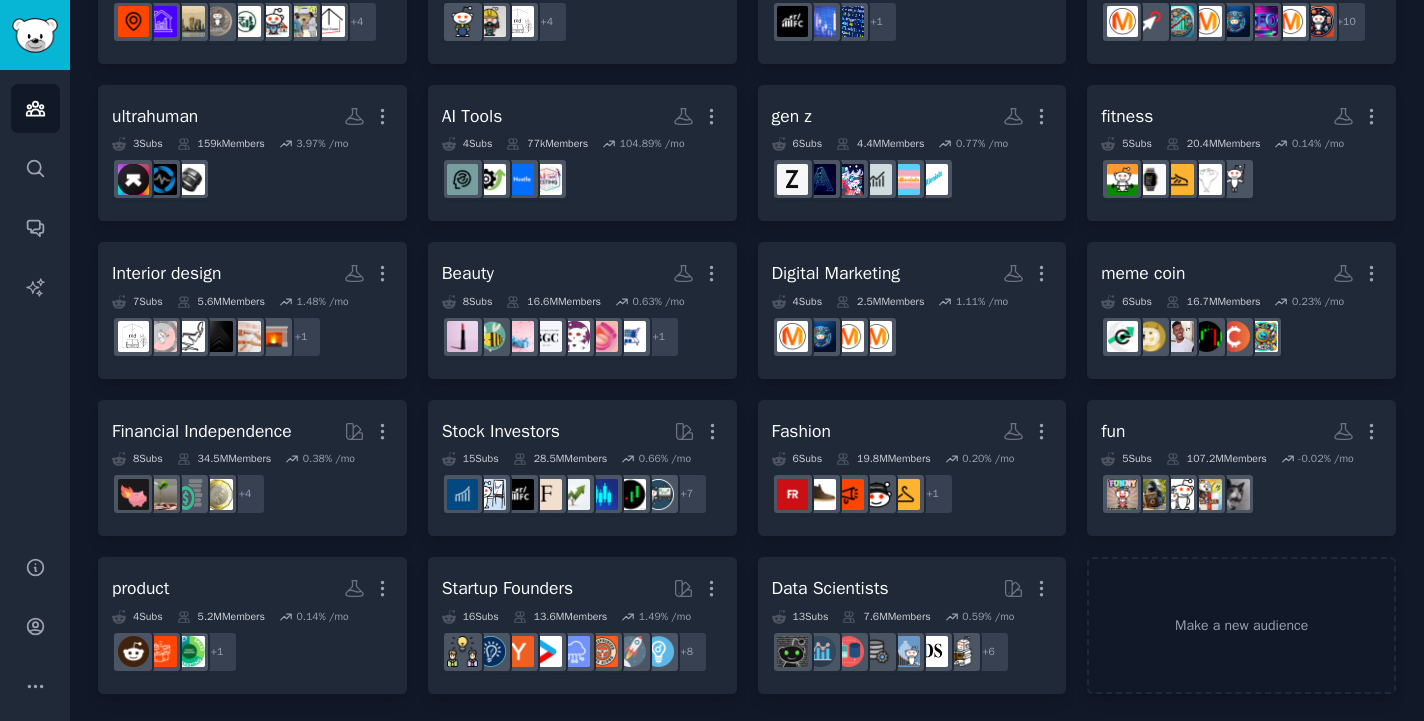 click on "real estate More 12 Sub s 7.0M Members 1.03 % /mo r/RealEstateTechnology, r/RealEstateAdvice, r/realestateinvesting, r/RealEstate + 4 Home Decor More 7 Sub s 30.2M Members 0.69 % /mo + 4 quant More 4 Sub s 3.6M Members 0.74 % /mo + 1 Marketers More 18 Sub s 6.5M Members 1.21 % /mo + 10 ultrahuman More 3 Sub s 159k Members 3.97 % /mo AI Tools More 4 Sub s 77k Members 104.89 % /mo gen z More 6 Sub s 4.4M Members 0.77 % /mo fitness More 5 Sub s 20.4M Members 0.14 % /mo Interior design More 7 Sub s 5.6M Members 1.48 % /mo + 1 Beauty More 8 Sub s 16.6M Members 0.63 % /mo + 1 Digital Marketing More 4 Sub s 2.5M Members 1.11 % /mo meme coin More 6 Sub s 16.7M Members 0.23 % /mo Financial Independence More 8 Sub s 34.5M Members 0.38 % /mo + 4 Stock Investors More 15 Sub s 28.5M Members 0.66 % /mo + 7 Fashion More 6 Sub s 19.8M Members 0.20 % /mo + 1 fun More 5 Sub s 107.2M Members -0.02 % /mo product More 4 Sub s 5.2M Members 0.14 % /mo + 1 Startup Founders More 16 Sub s 13.6M 1.49" at bounding box center (747, 310) 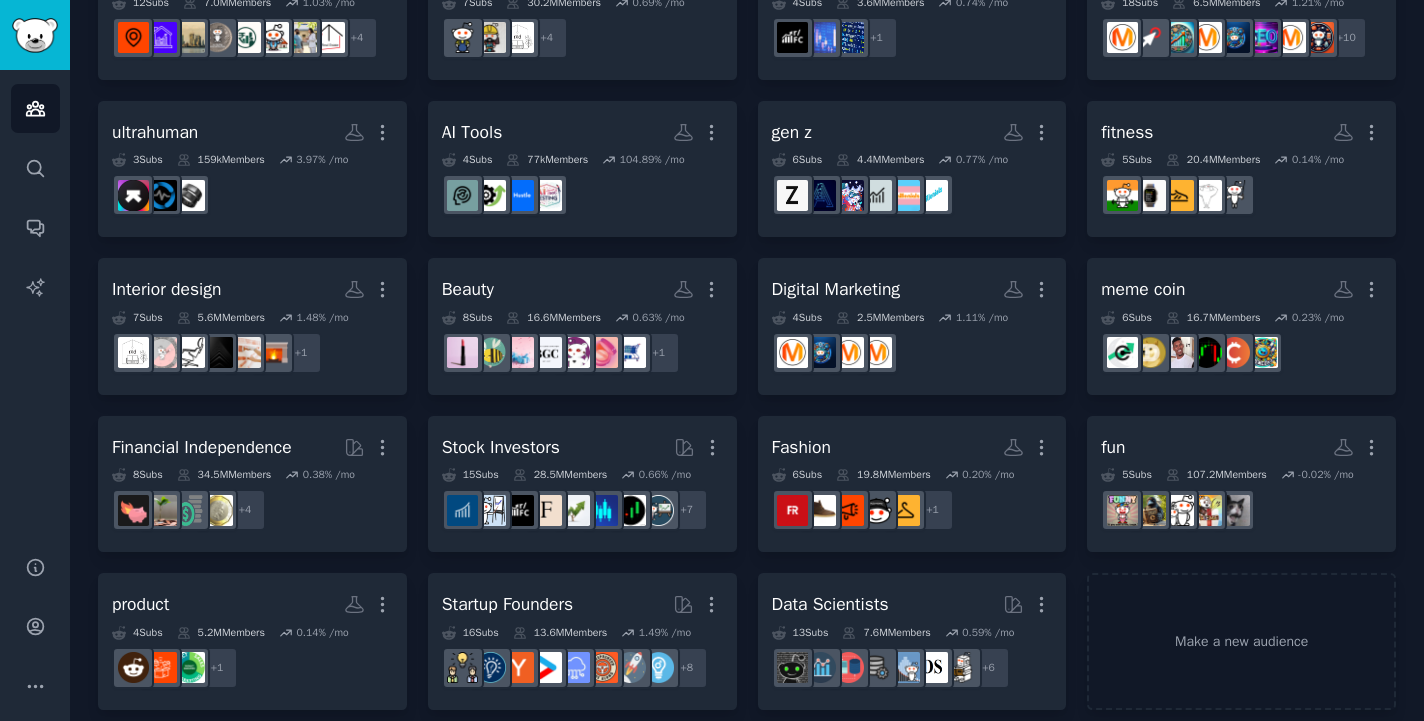 scroll, scrollTop: 231, scrollLeft: 0, axis: vertical 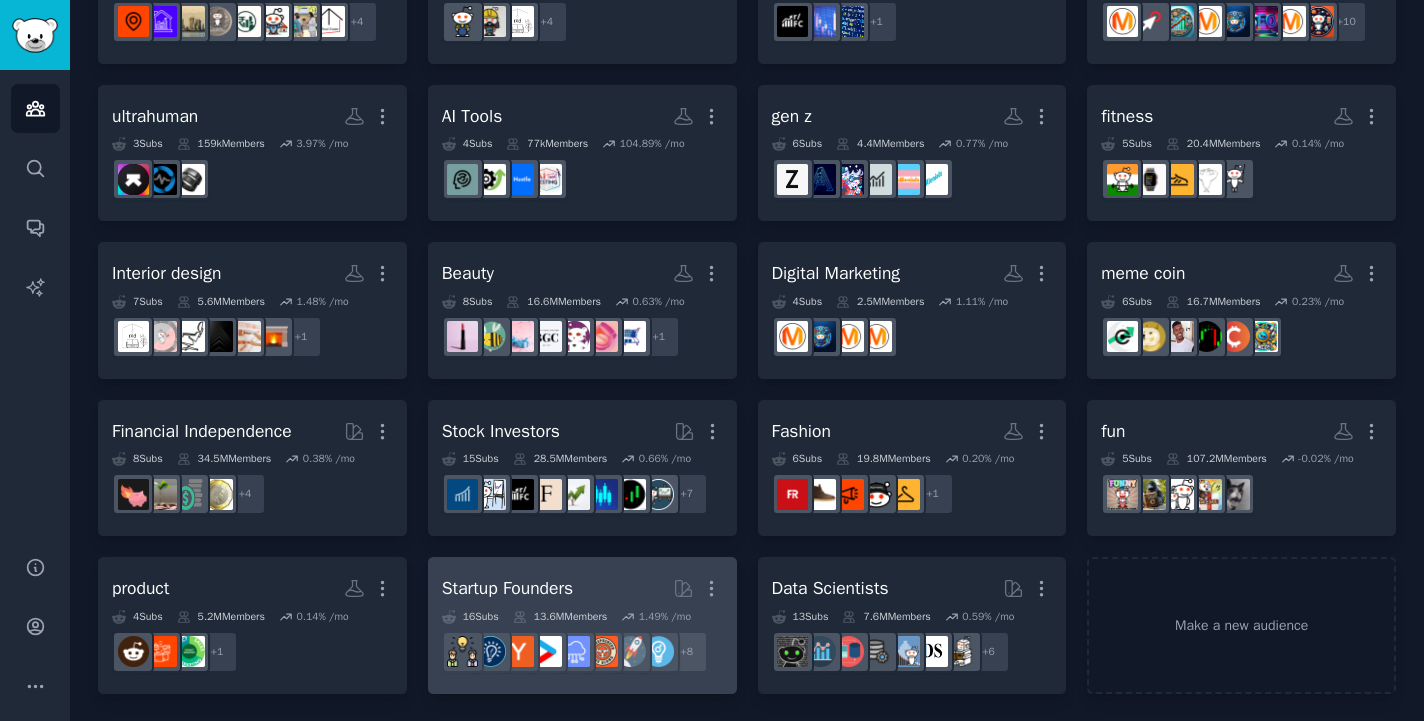 click on "Startup Founders More" at bounding box center [582, 588] 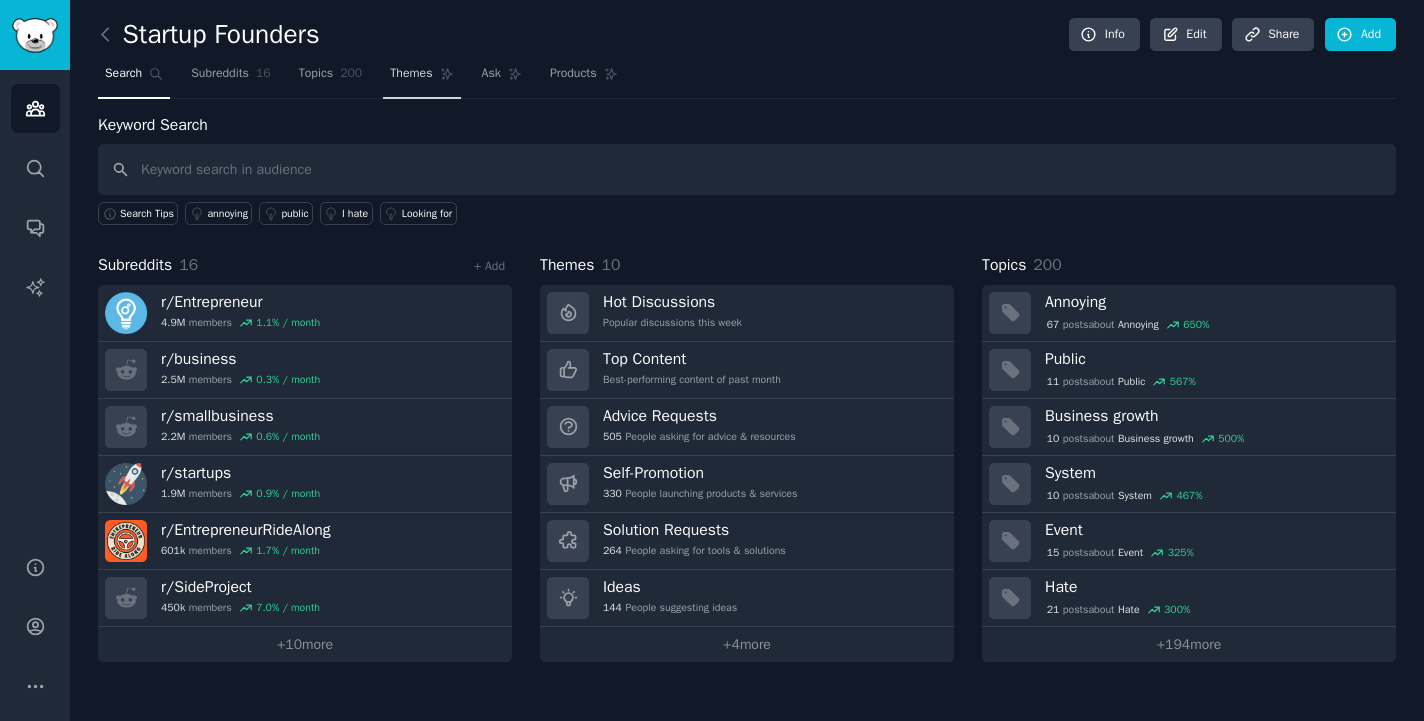 click on "Themes" at bounding box center (411, 74) 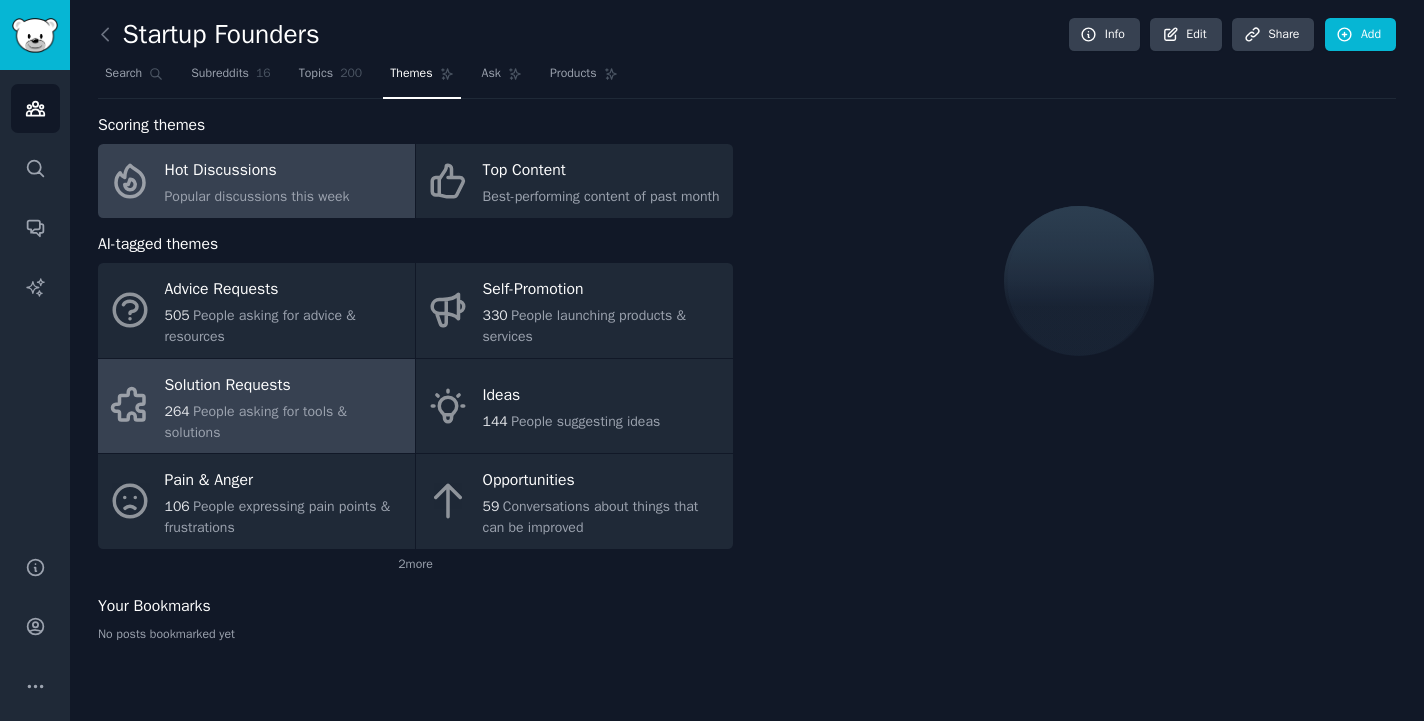 click on "People asking for tools & solutions" at bounding box center (256, 422) 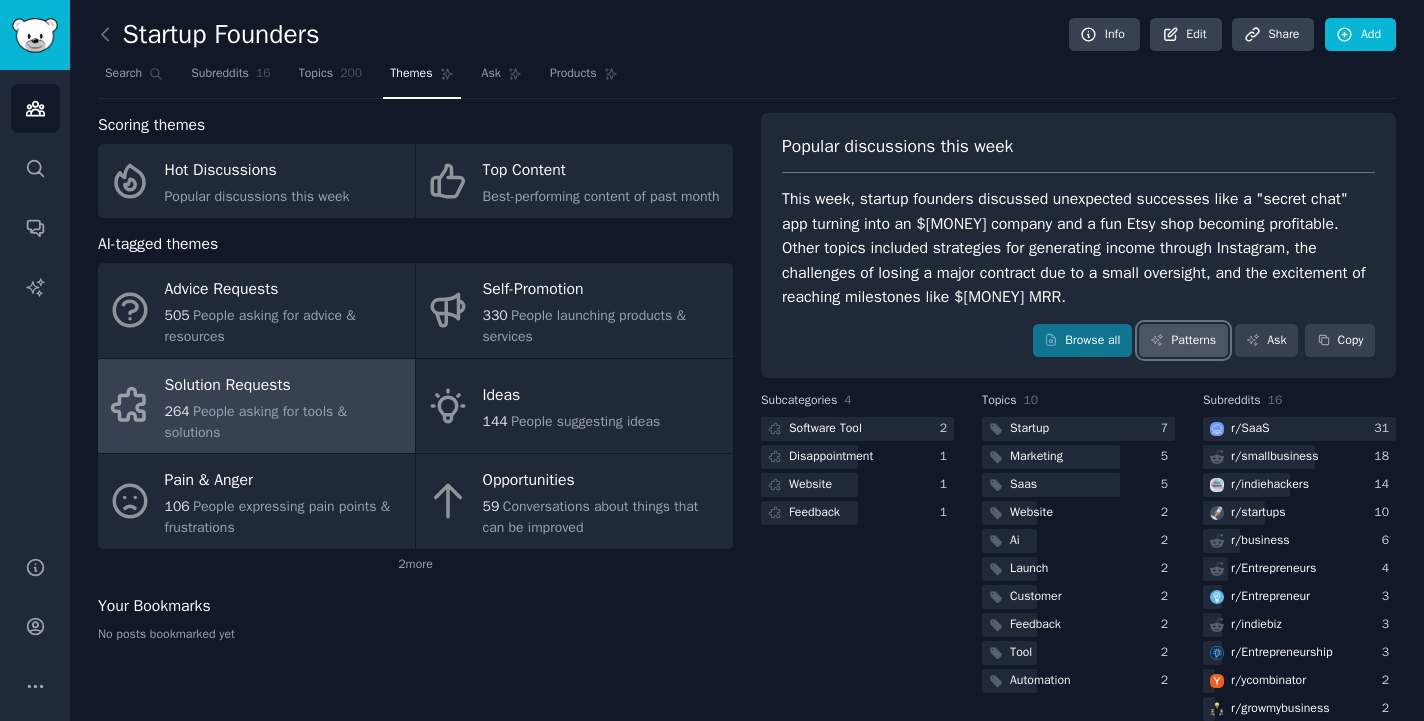 click on "Patterns" at bounding box center (1183, 341) 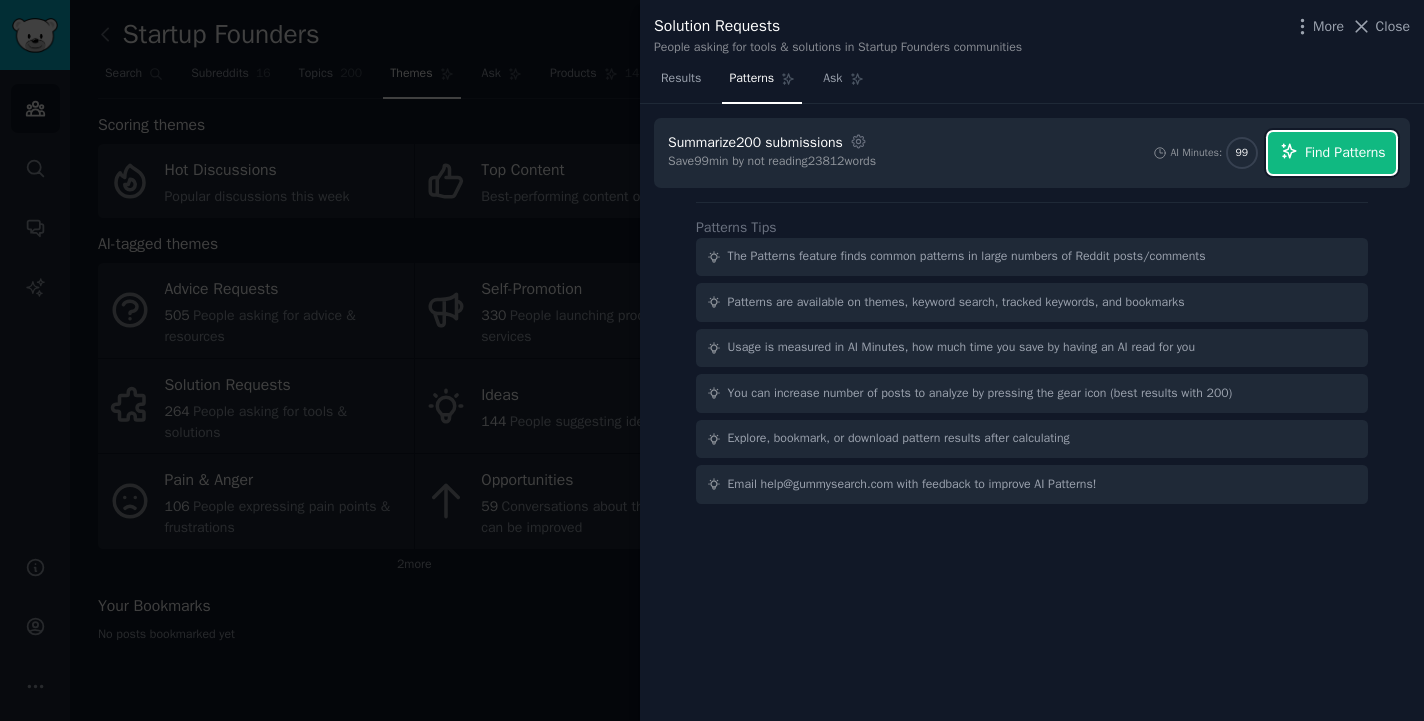 click on "Find Patterns" at bounding box center [1345, 152] 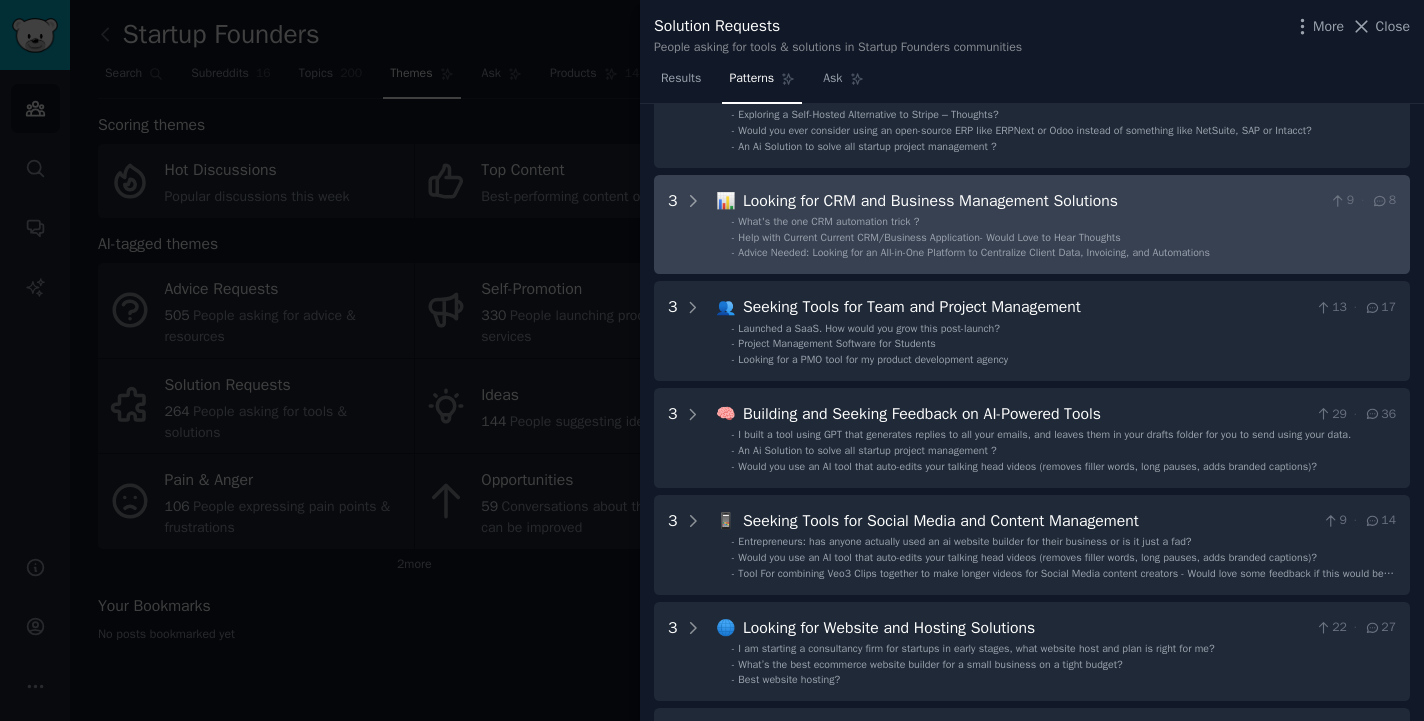 scroll, scrollTop: 0, scrollLeft: 0, axis: both 